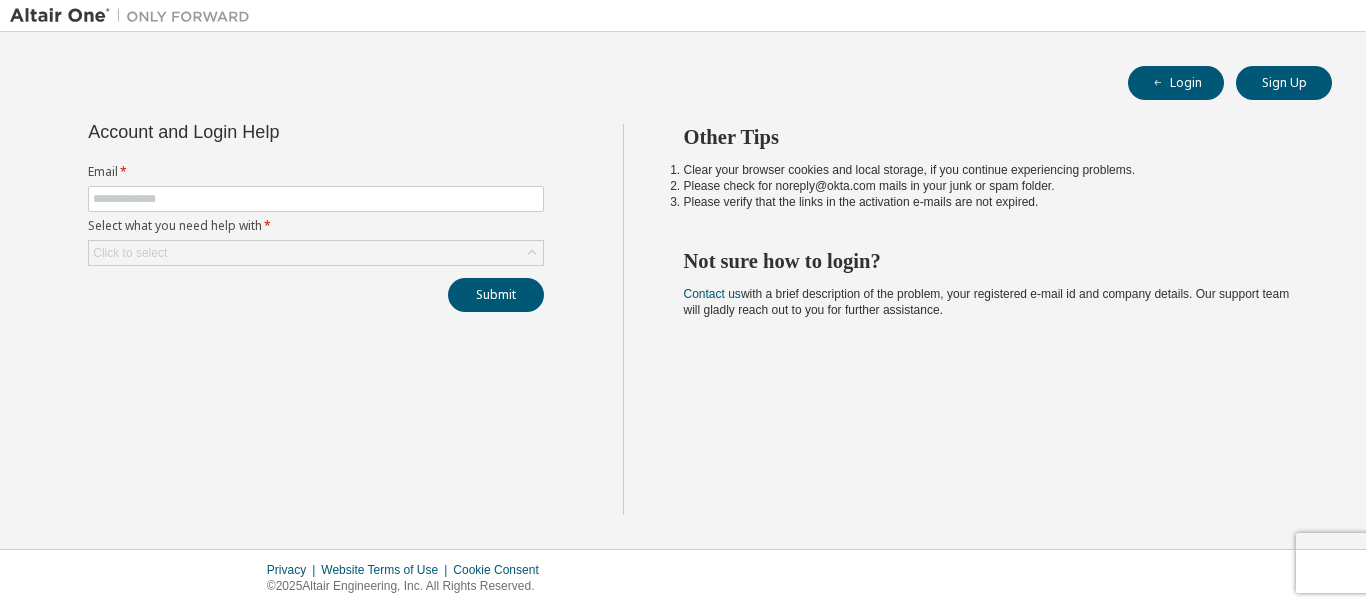 scroll, scrollTop: 0, scrollLeft: 0, axis: both 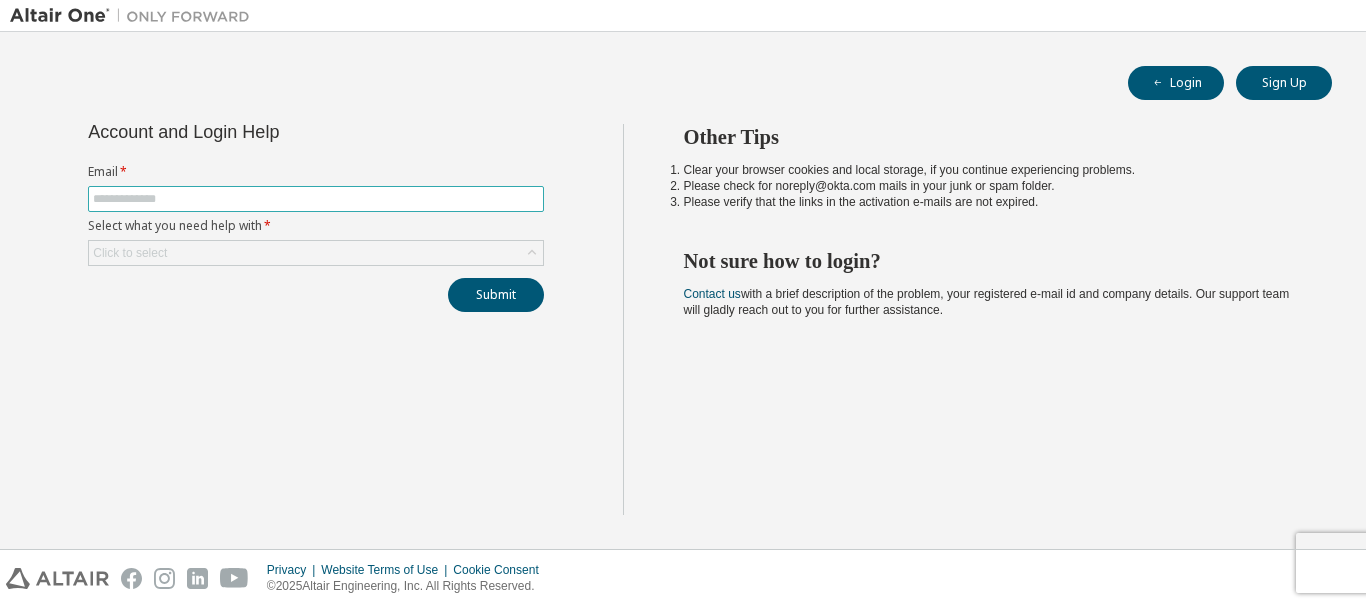 click at bounding box center (316, 199) 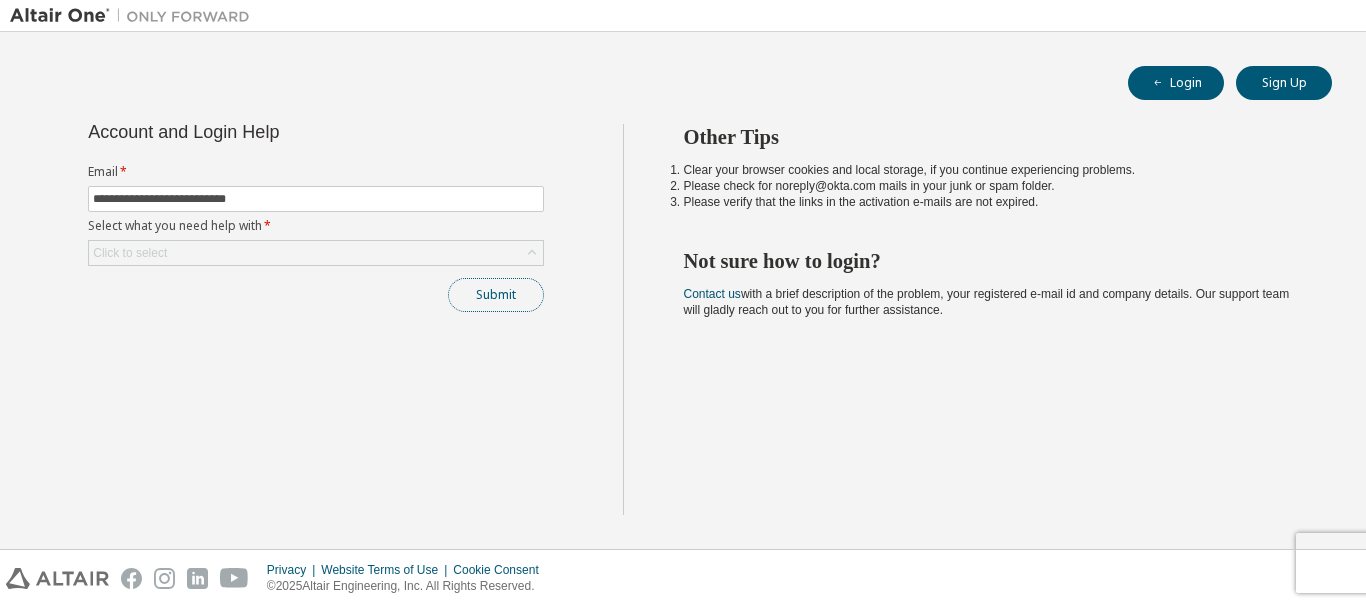click on "Submit" at bounding box center [496, 295] 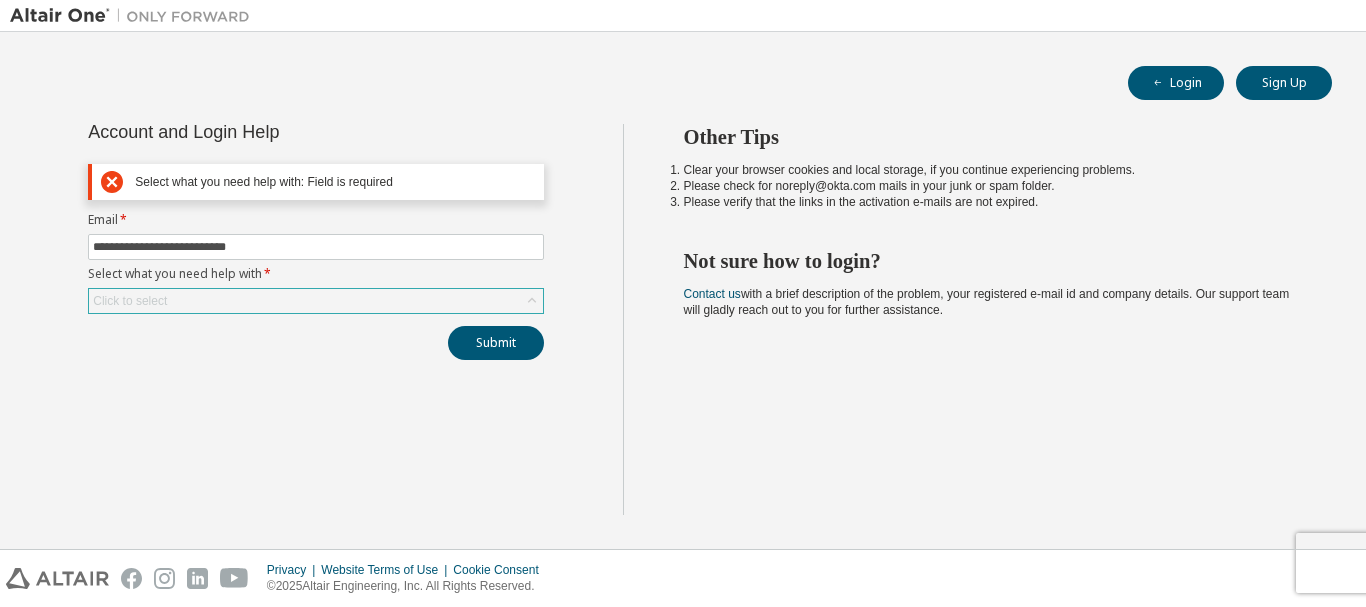 click on "Click to select" at bounding box center (316, 301) 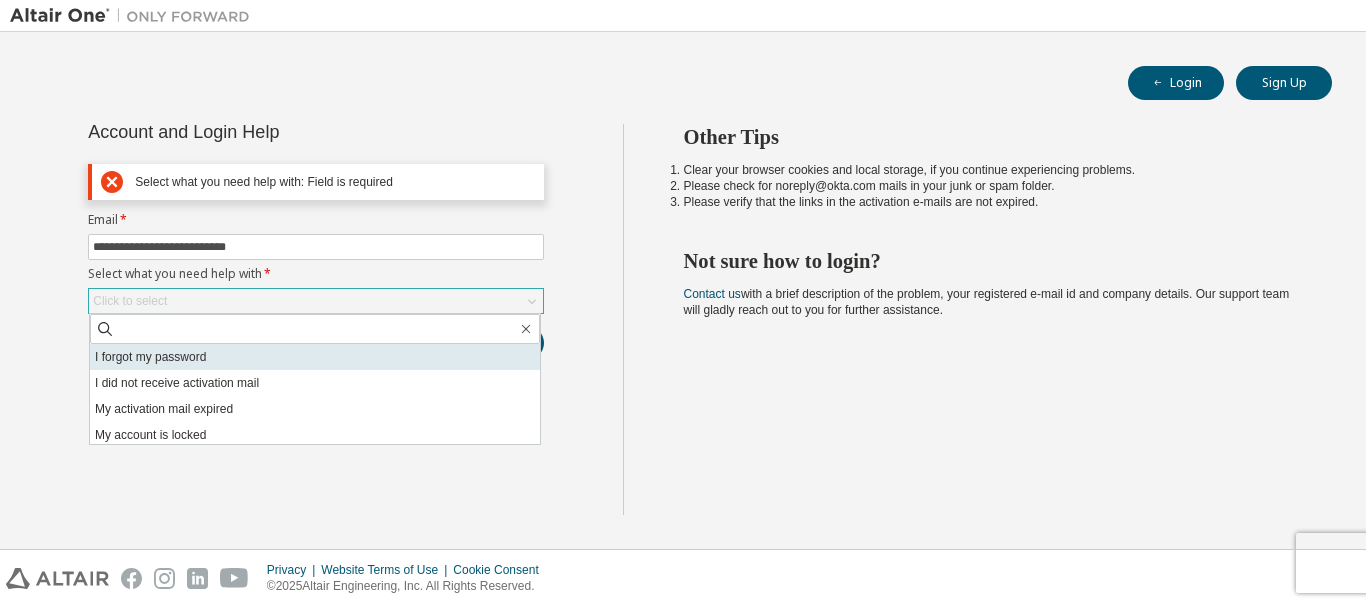 click on "I forgot my password" at bounding box center (315, 357) 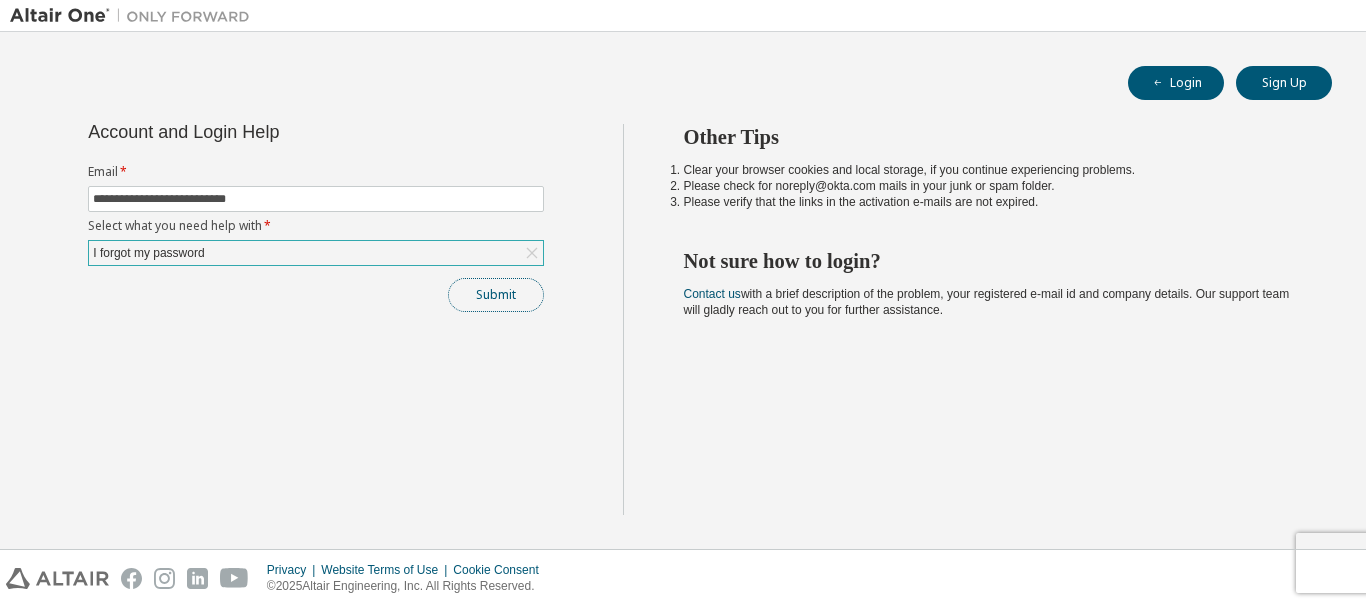 click on "Submit" at bounding box center (496, 295) 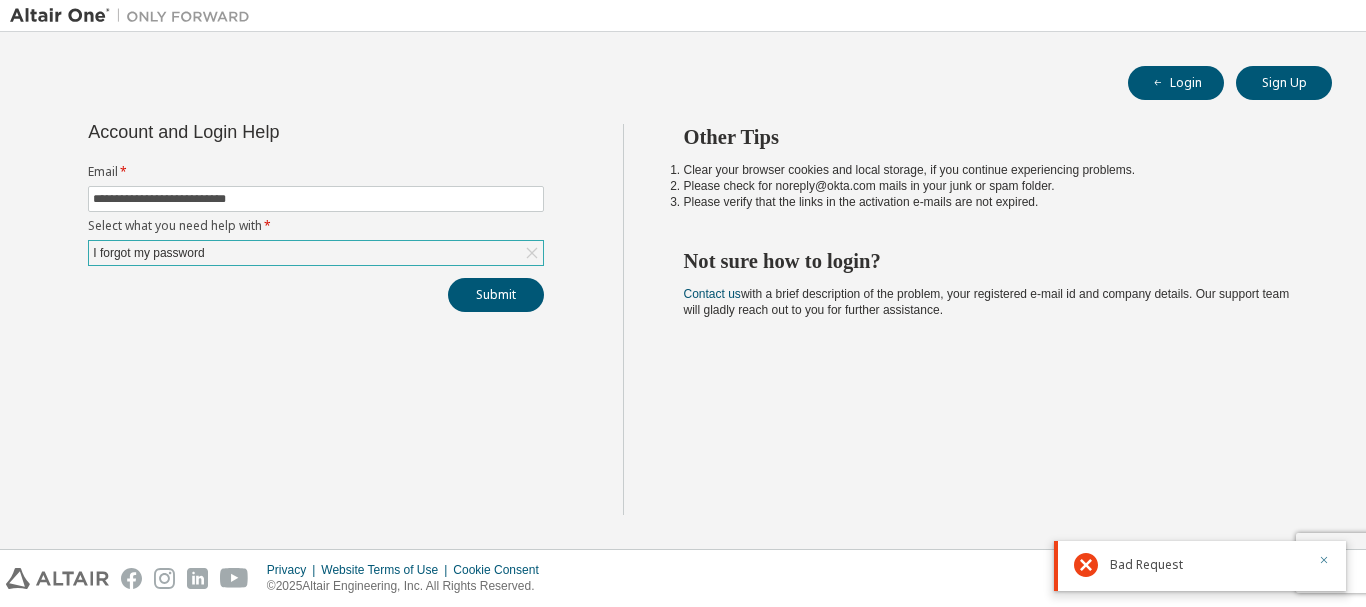 drag, startPoint x: 1324, startPoint y: 562, endPoint x: 1189, endPoint y: 549, distance: 135.62448 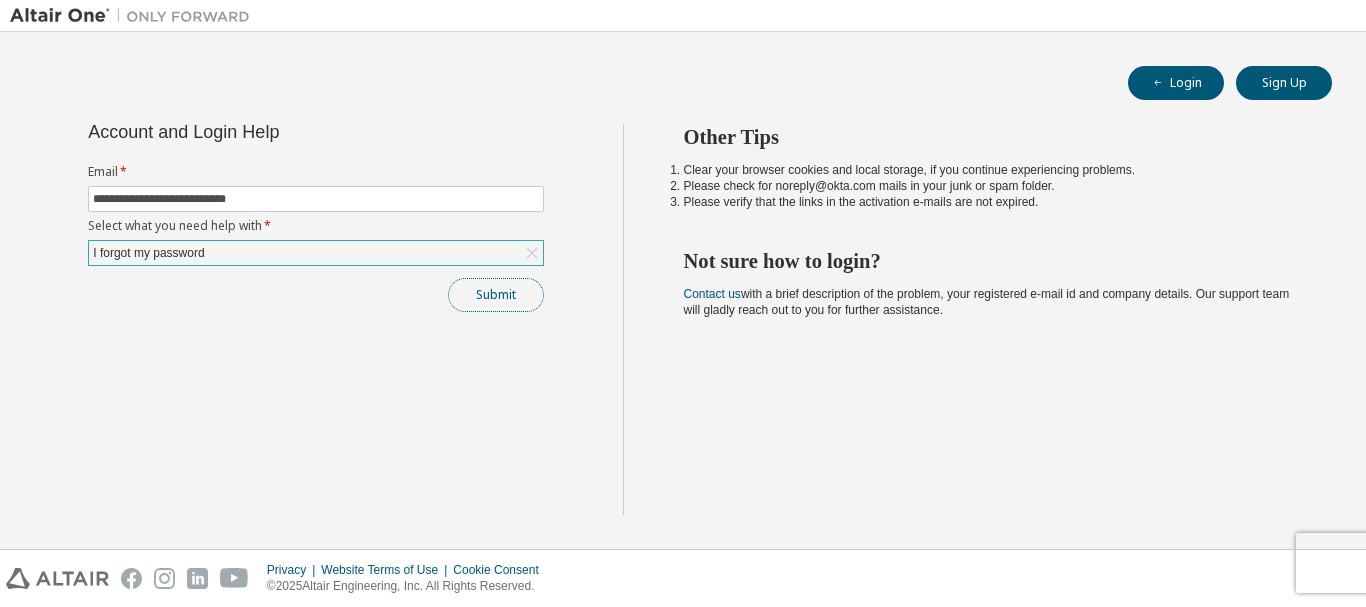click on "Submit" at bounding box center [496, 295] 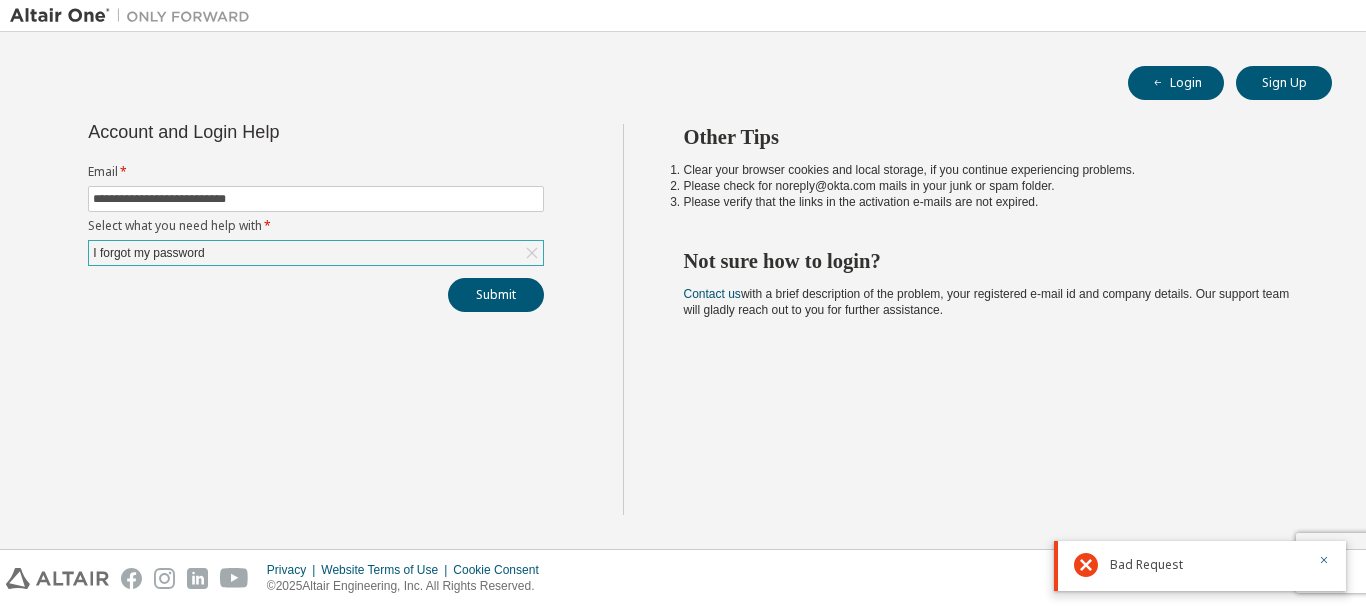 click on "I forgot my password" at bounding box center (316, 253) 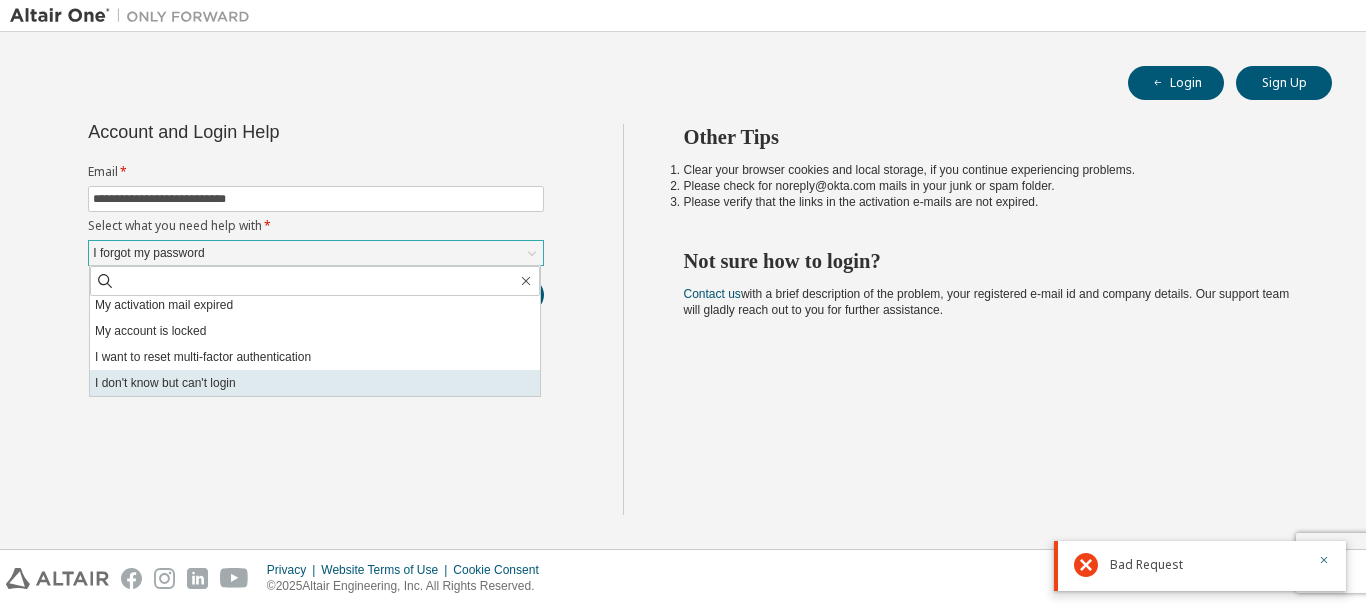 scroll, scrollTop: 0, scrollLeft: 0, axis: both 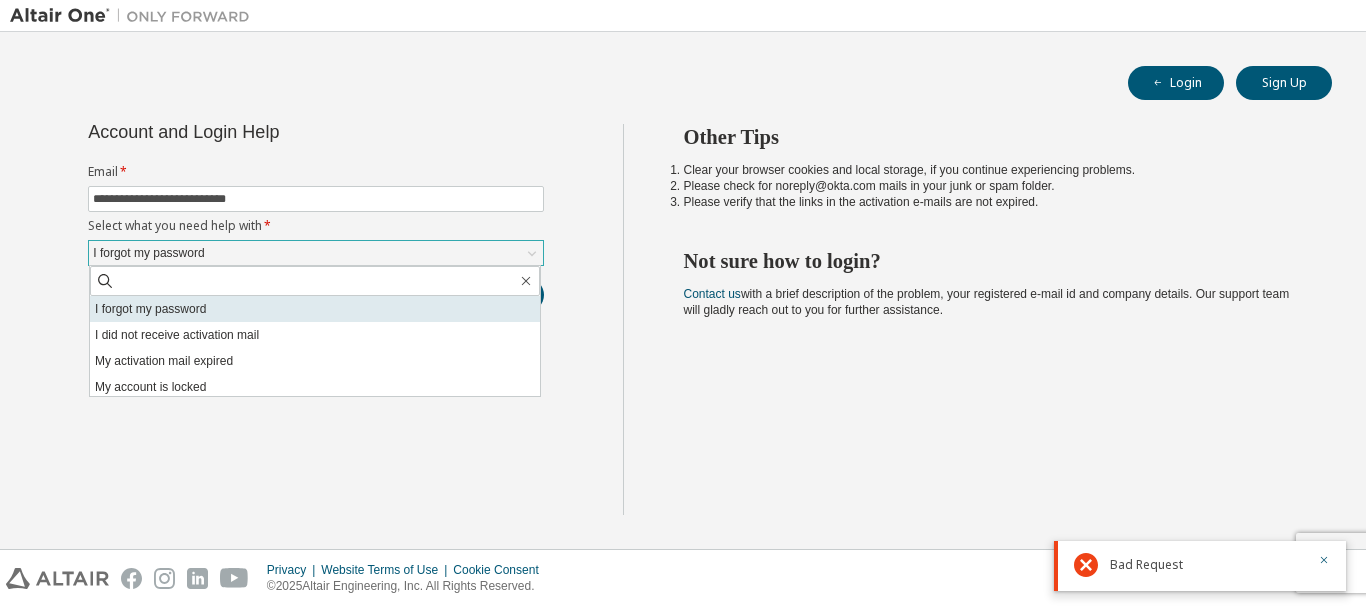 click on "I forgot my password" at bounding box center [315, 309] 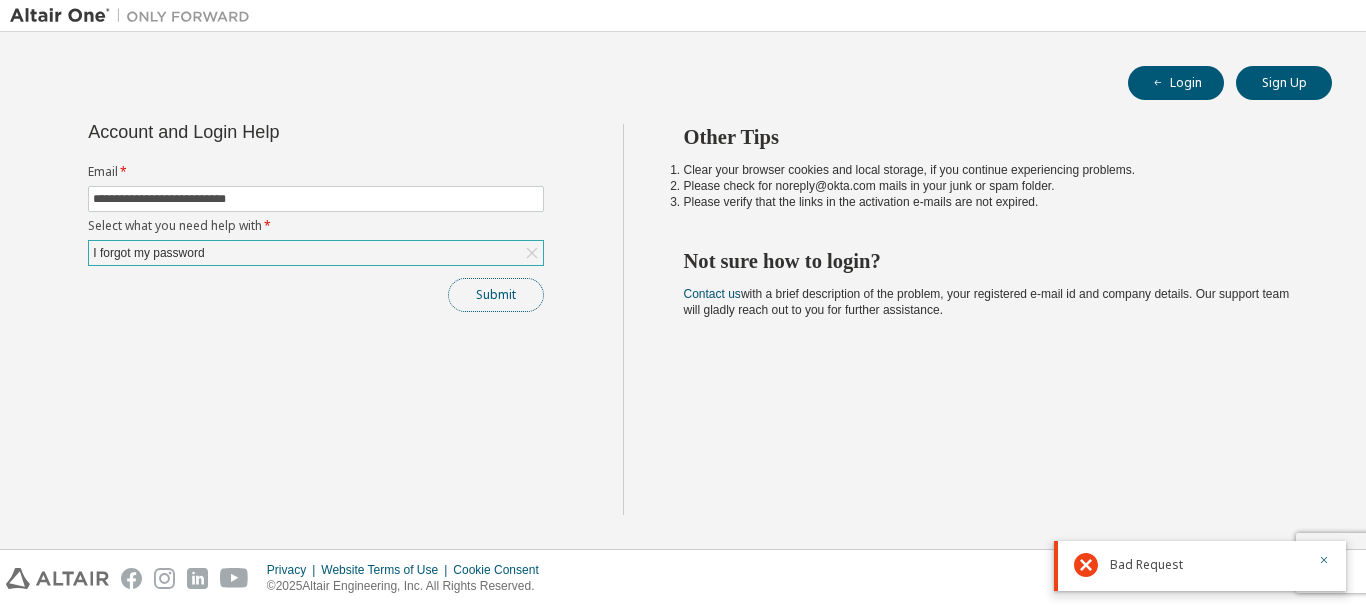 click on "Submit" at bounding box center [496, 295] 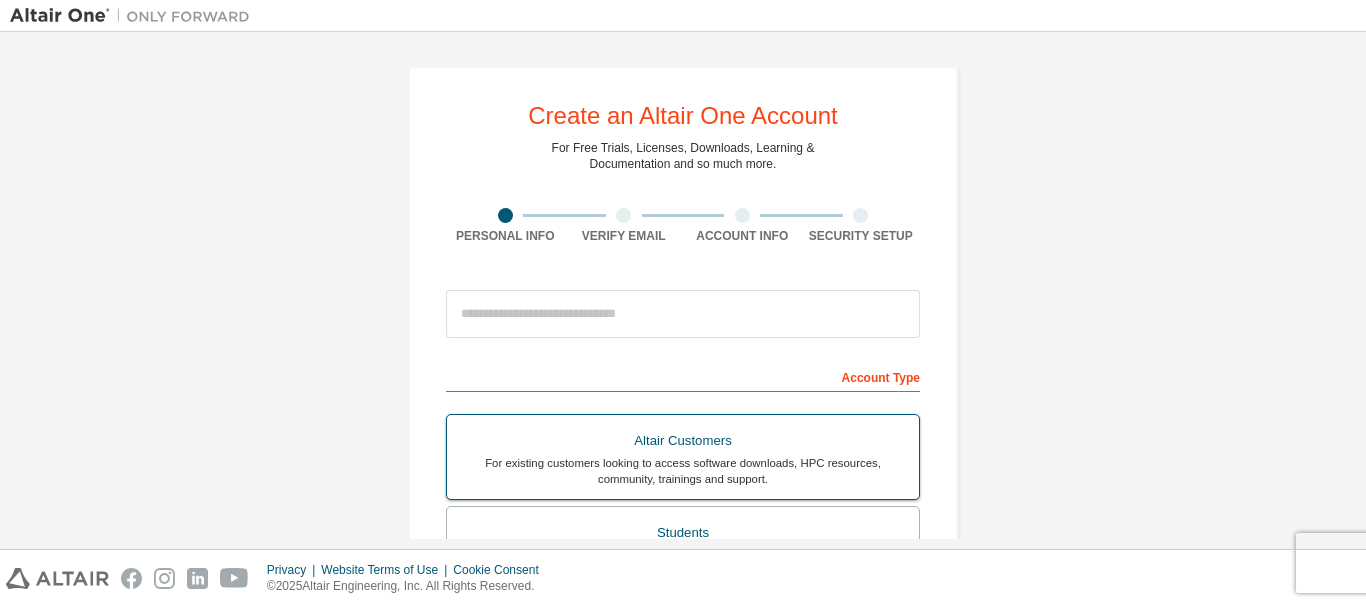 scroll, scrollTop: 0, scrollLeft: 0, axis: both 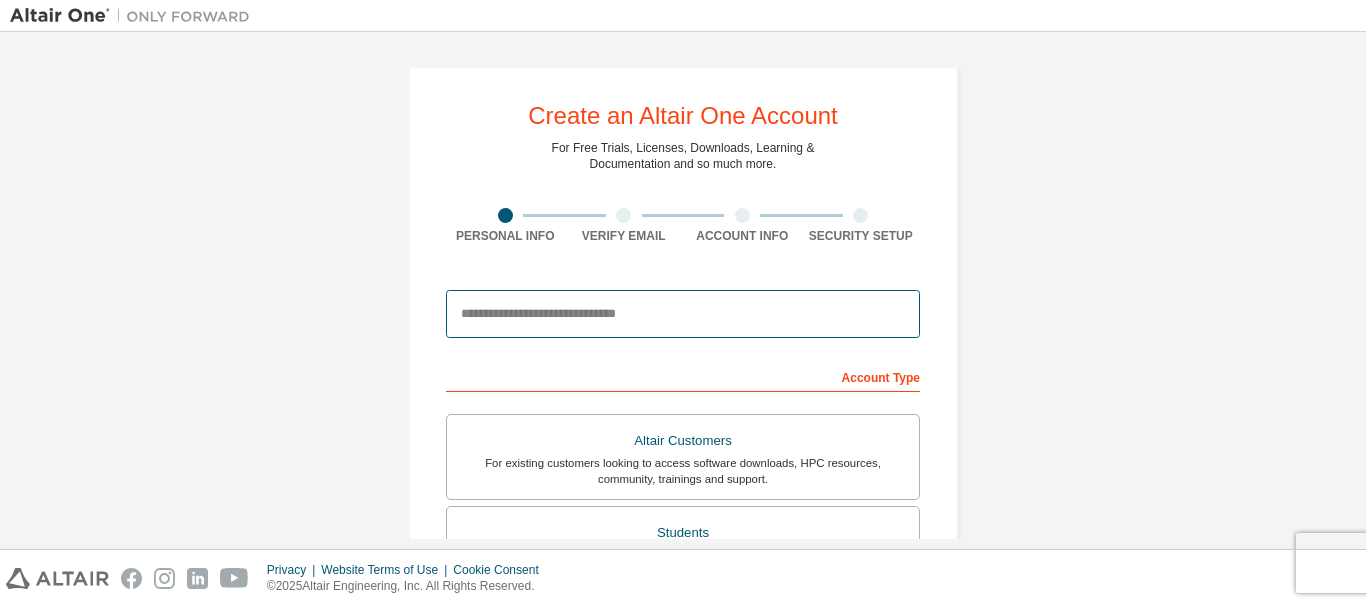 click at bounding box center (683, 314) 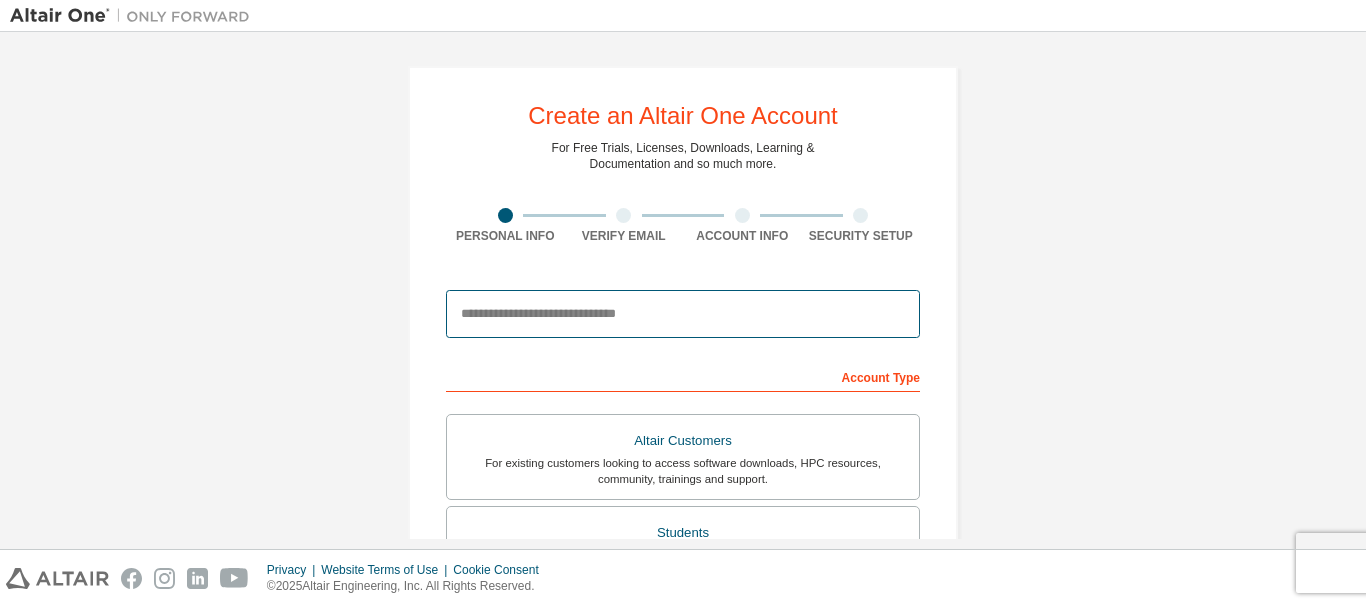 type on "**********" 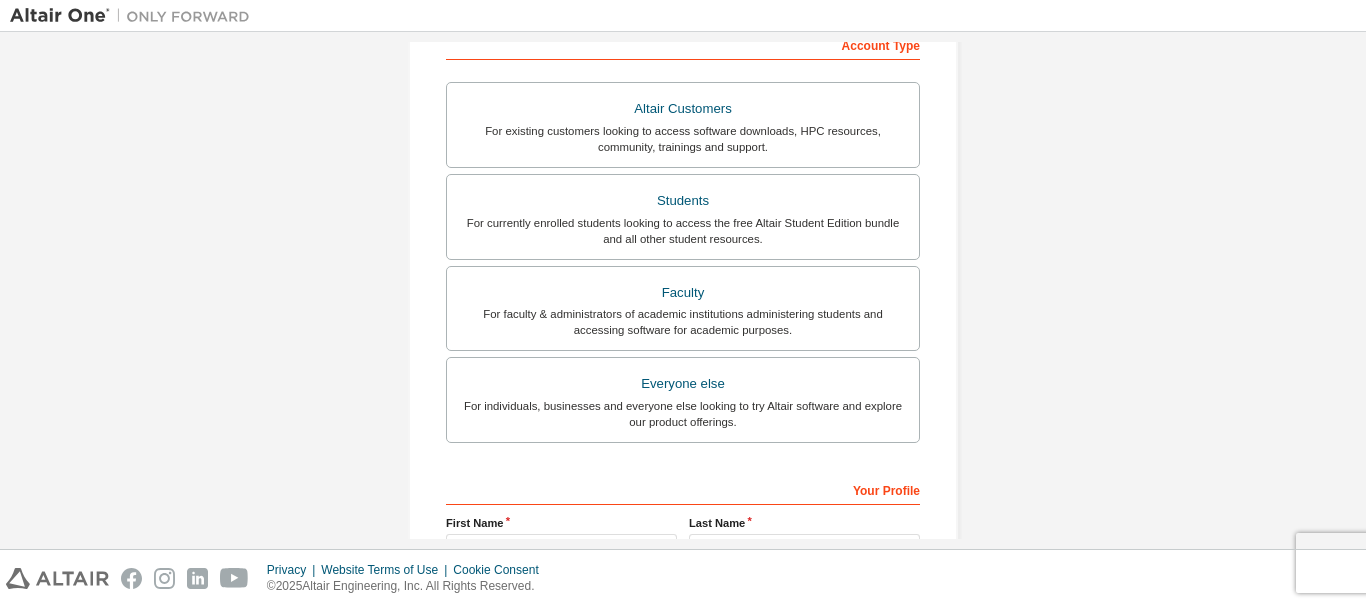 scroll, scrollTop: 300, scrollLeft: 0, axis: vertical 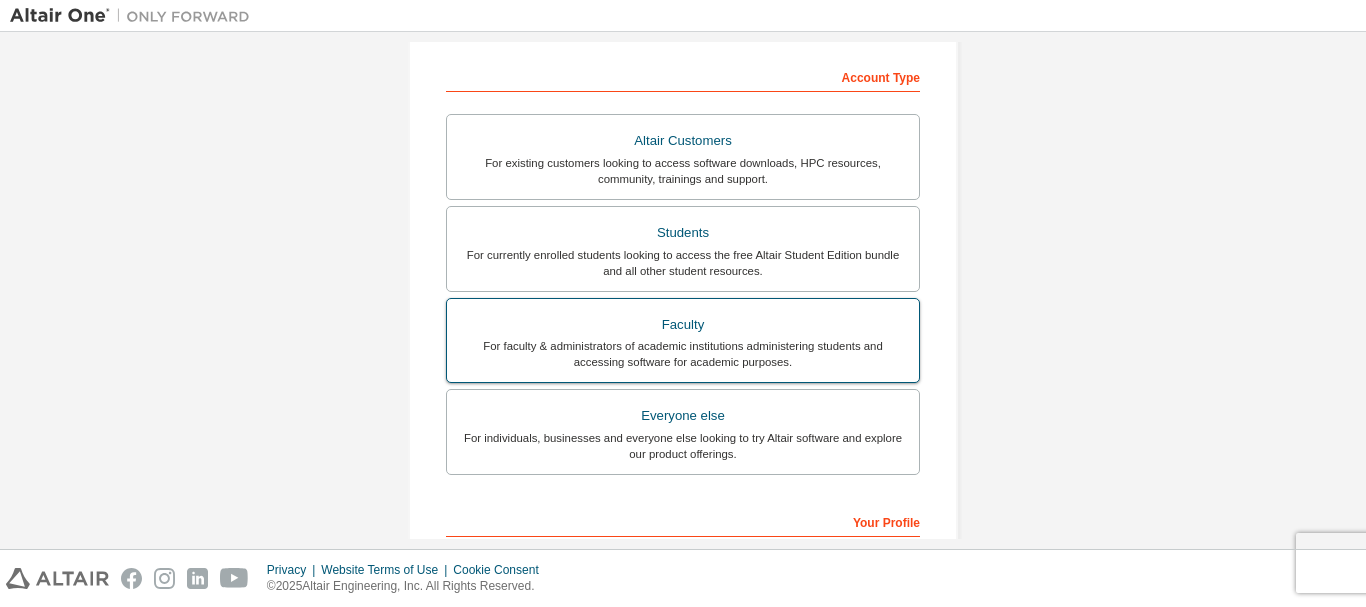 click on "For faculty & administrators of academic institutions administering students and accessing software for academic purposes." at bounding box center (683, 354) 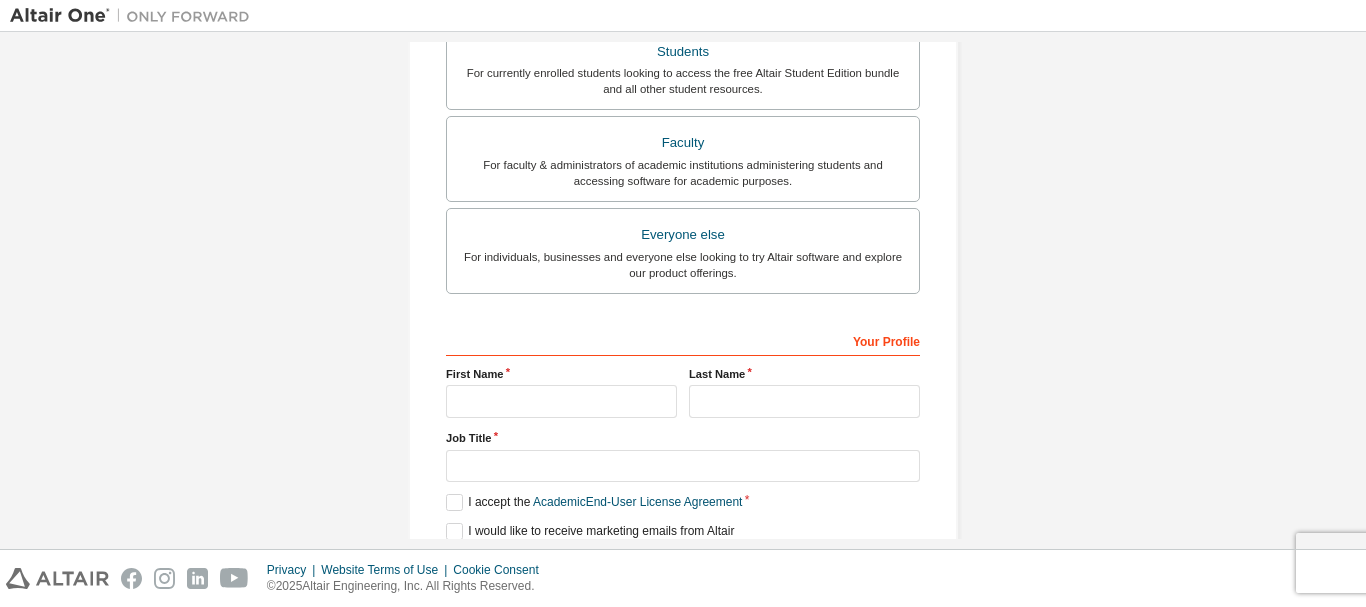 scroll, scrollTop: 631, scrollLeft: 0, axis: vertical 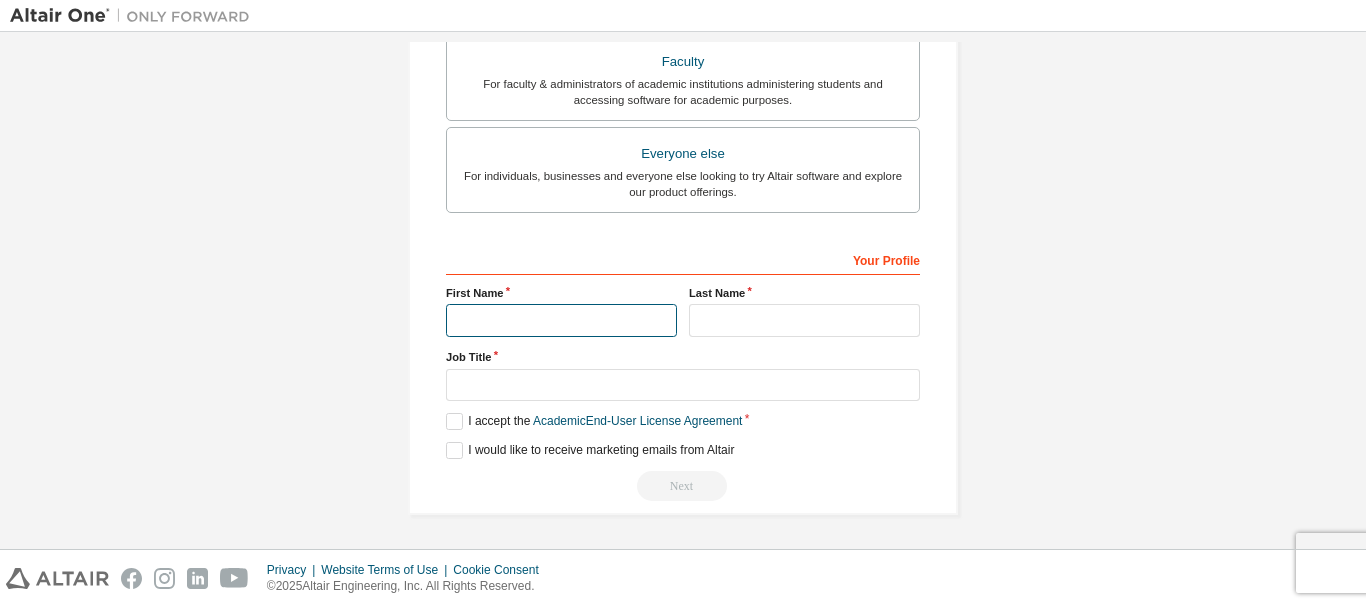 click at bounding box center [561, 320] 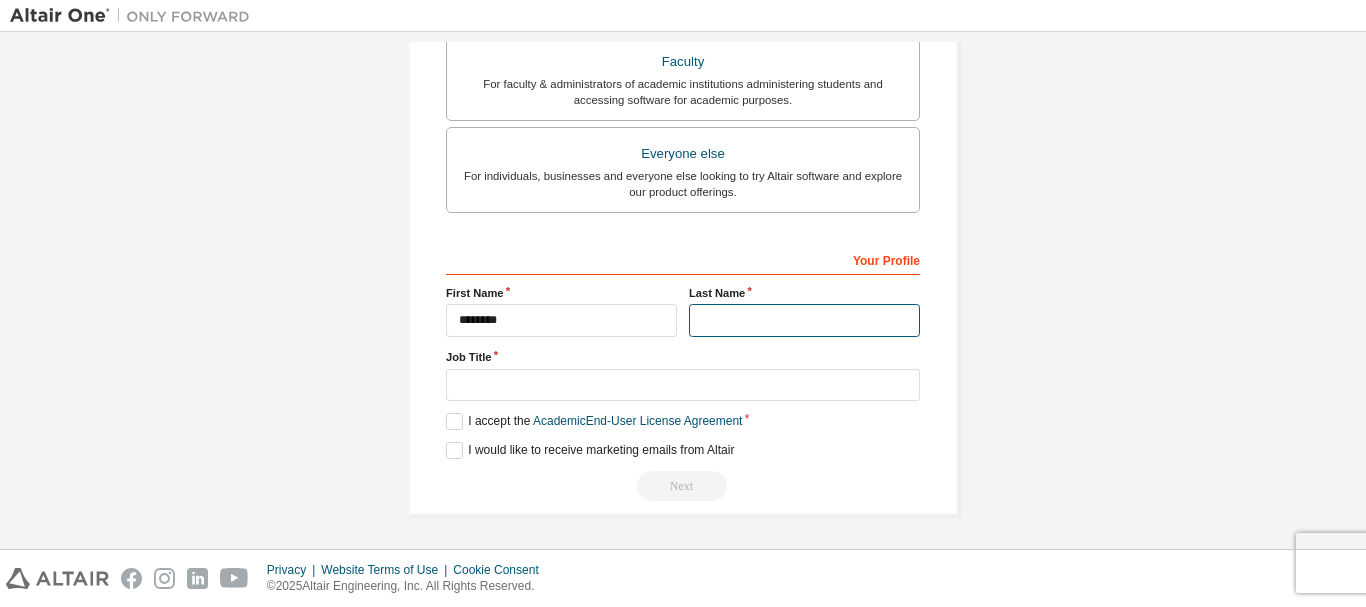 click at bounding box center (804, 320) 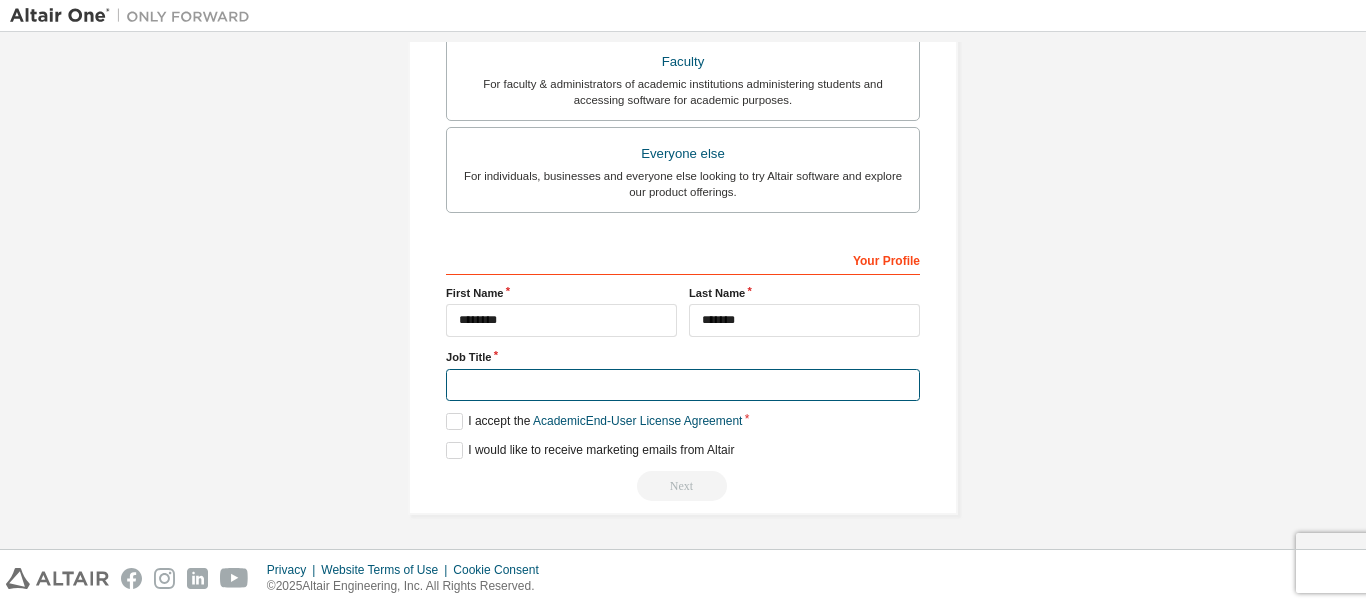 click at bounding box center (683, 385) 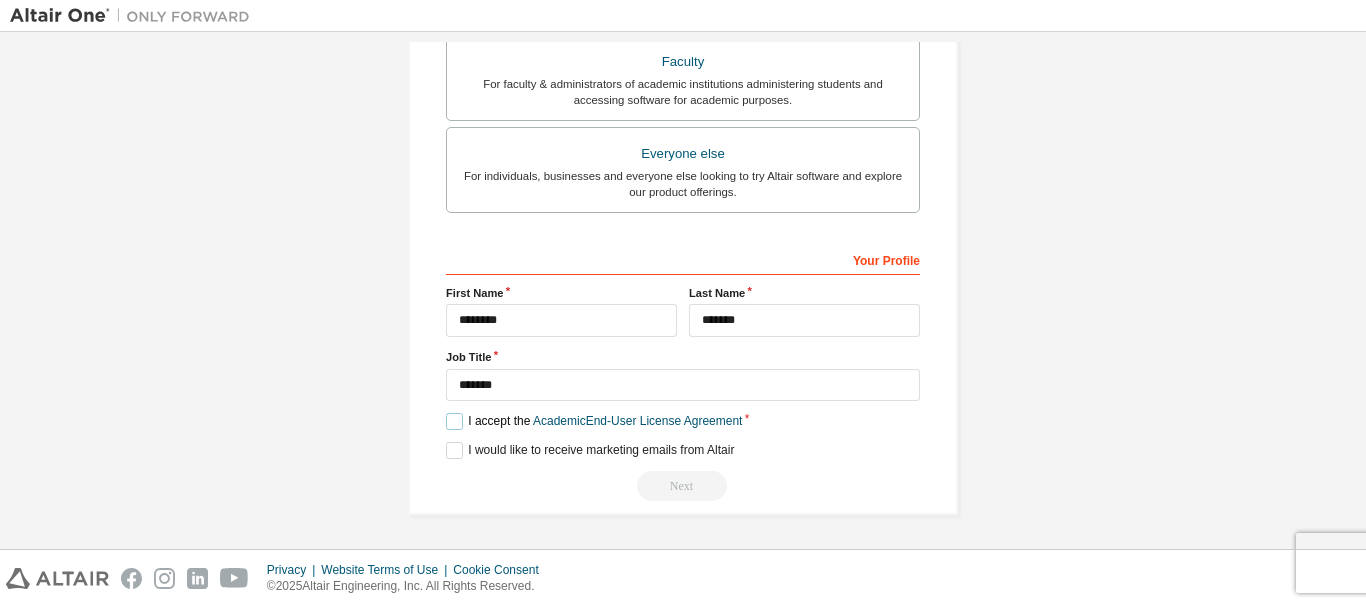 click on "I accept the   Academic   End-User License Agreement" at bounding box center (594, 421) 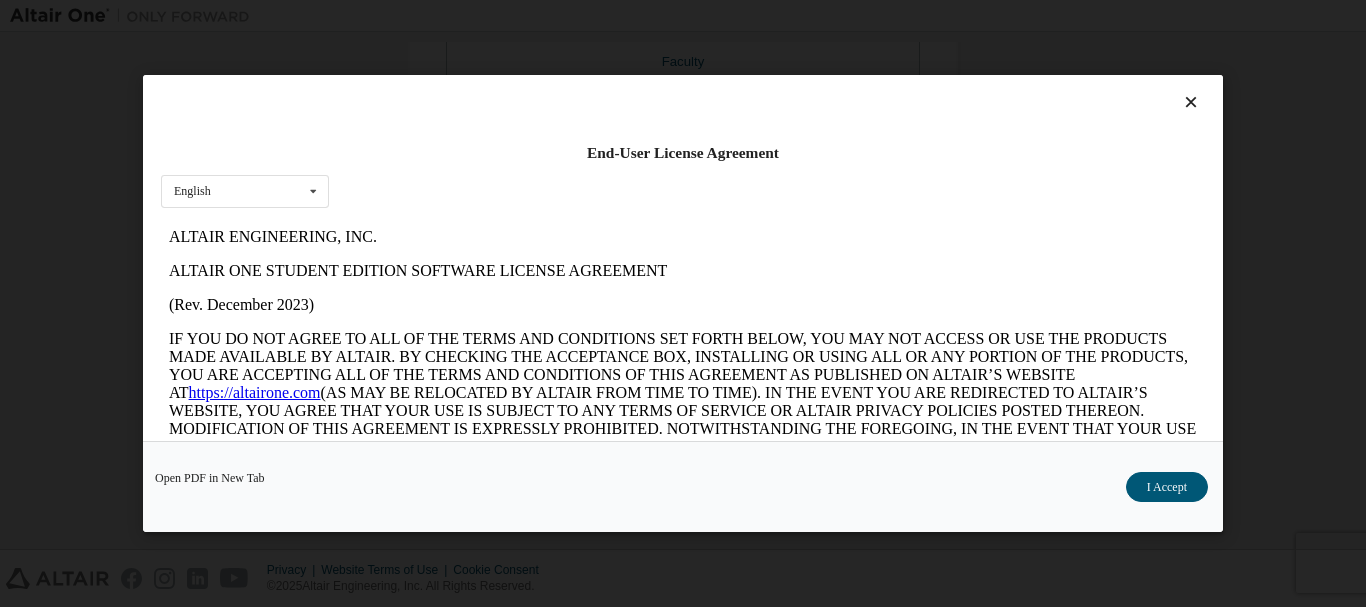 scroll, scrollTop: 0, scrollLeft: 0, axis: both 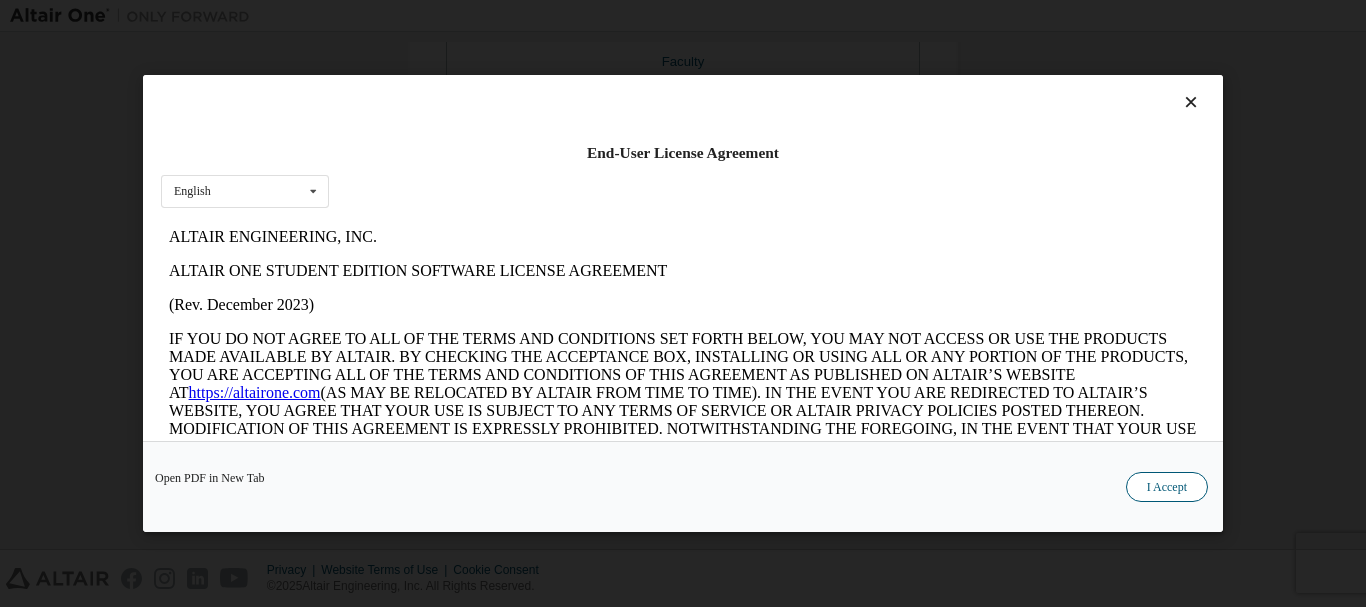 click on "I Accept" at bounding box center [1167, 487] 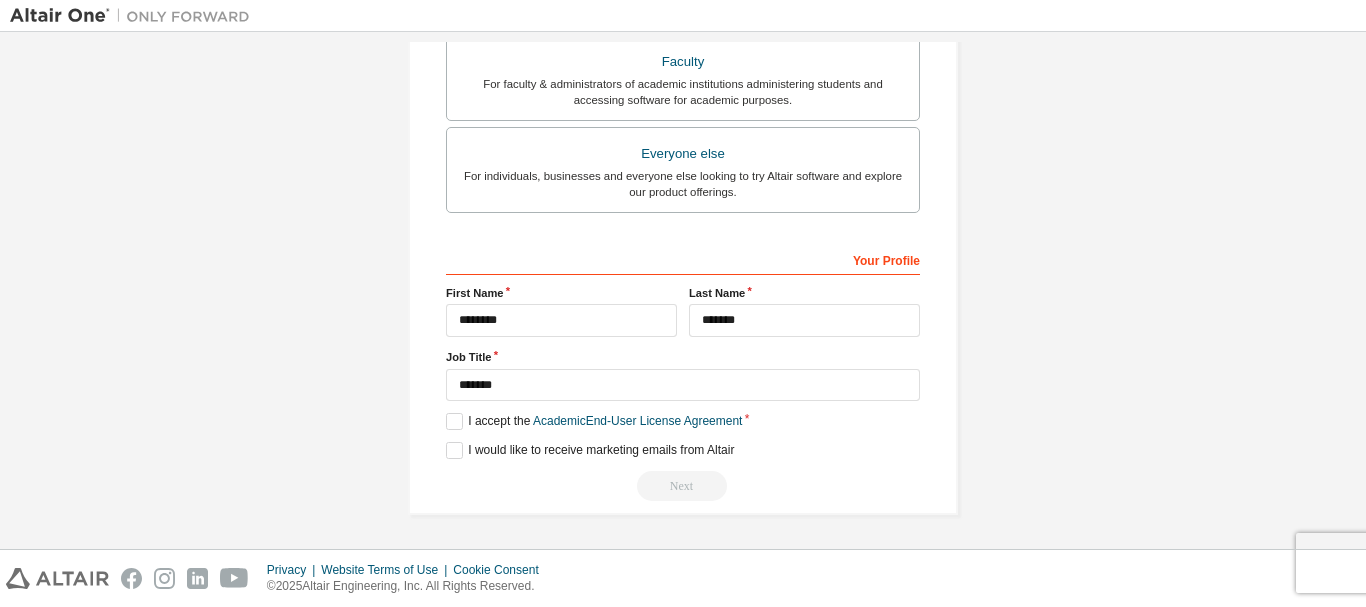 click on "Next" at bounding box center (683, 486) 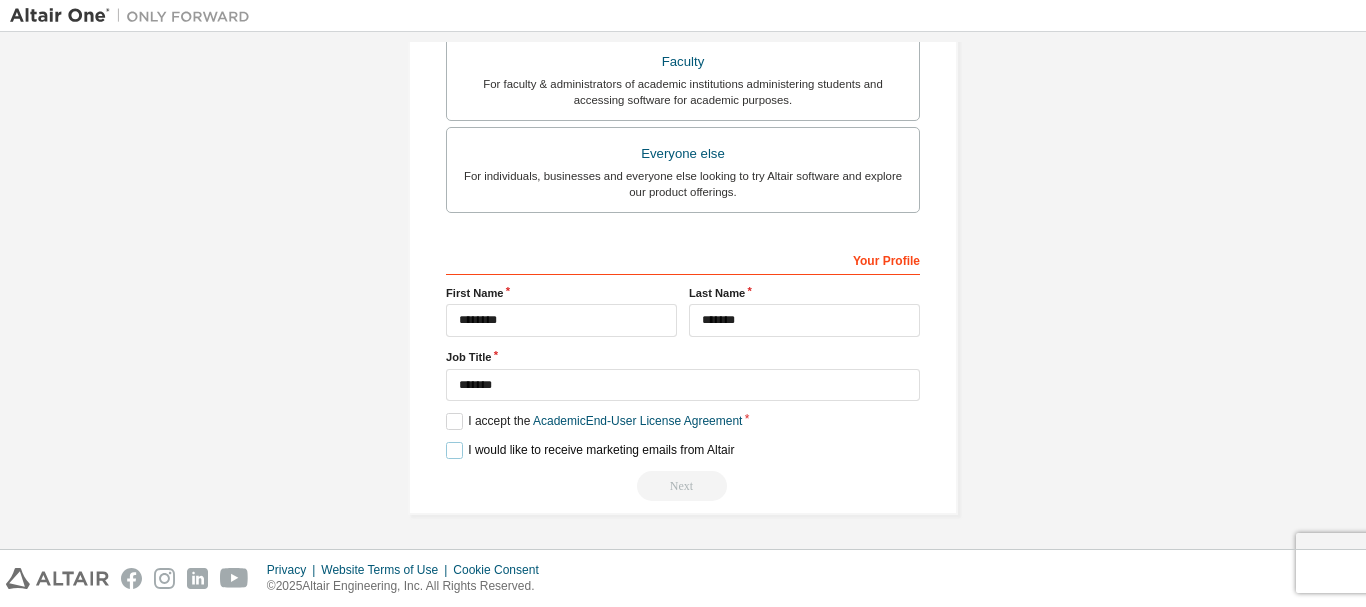 click on "I would like to receive marketing emails from Altair" at bounding box center [590, 450] 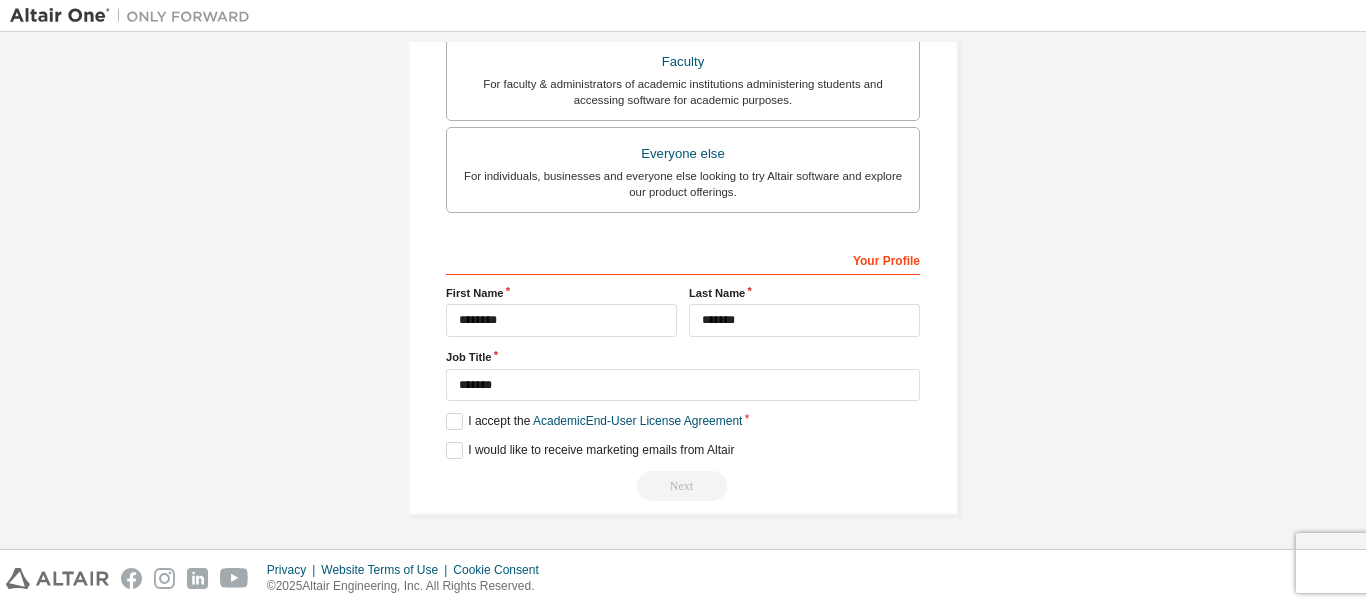 click on "Next" at bounding box center (683, 486) 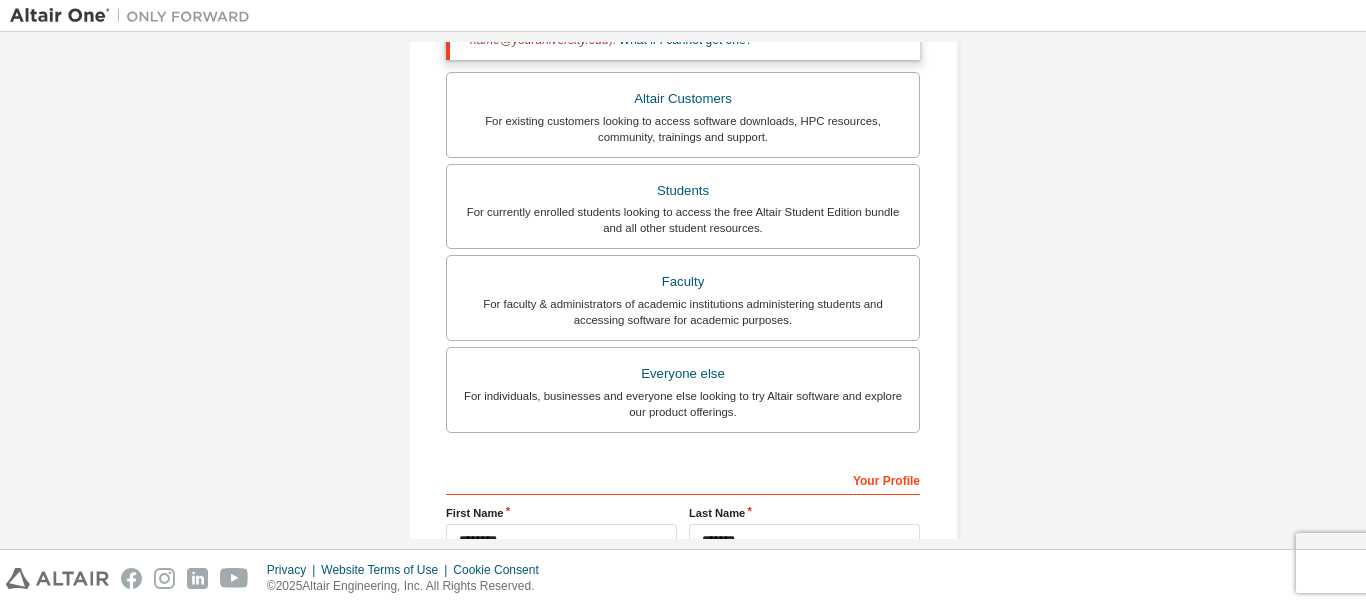 scroll, scrollTop: 631, scrollLeft: 0, axis: vertical 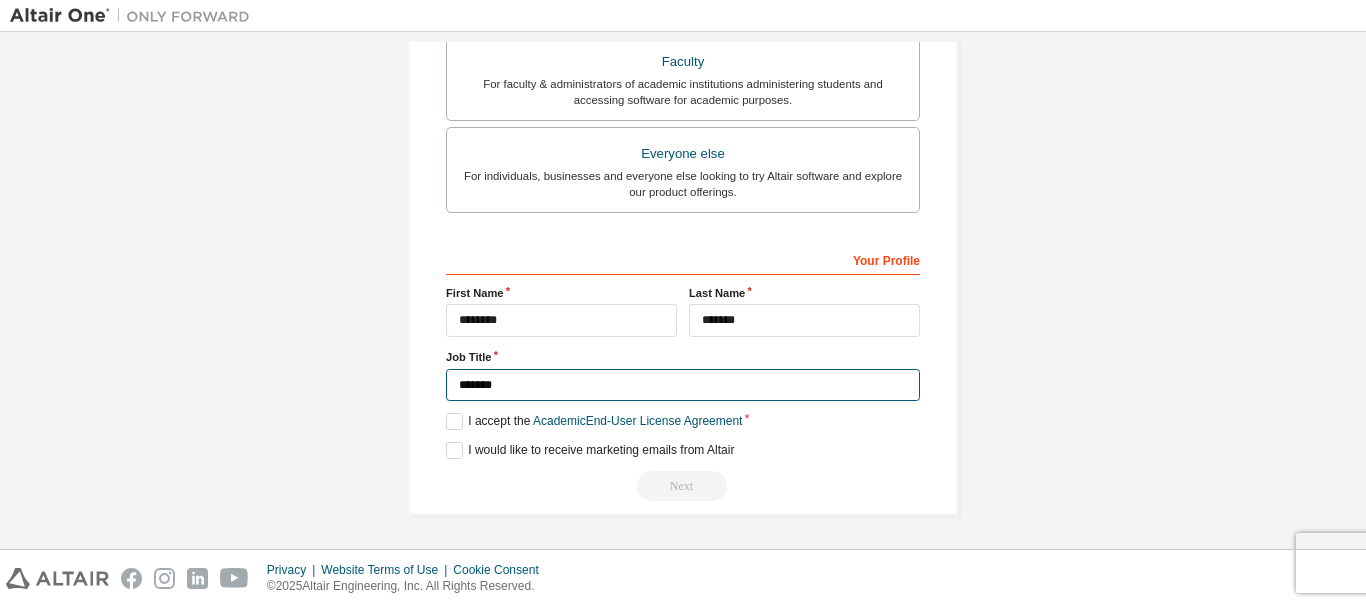 click on "*******" at bounding box center (683, 385) 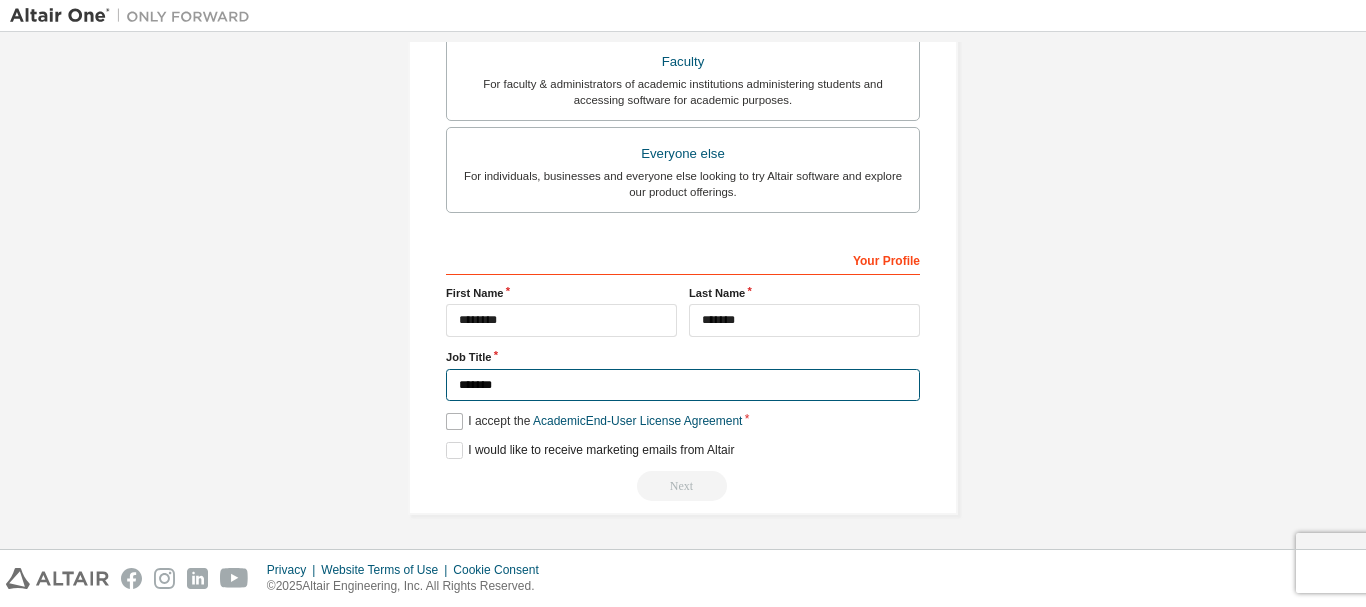 drag, startPoint x: 552, startPoint y: 384, endPoint x: 464, endPoint y: 427, distance: 97.94386 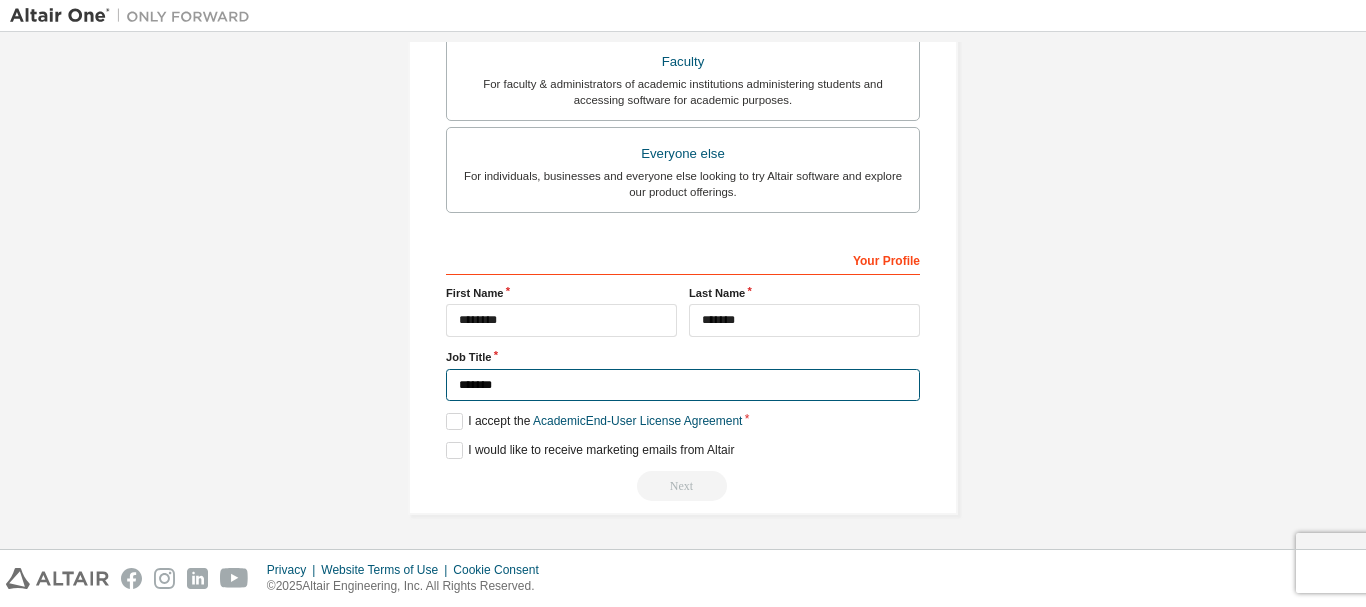 type on "*******" 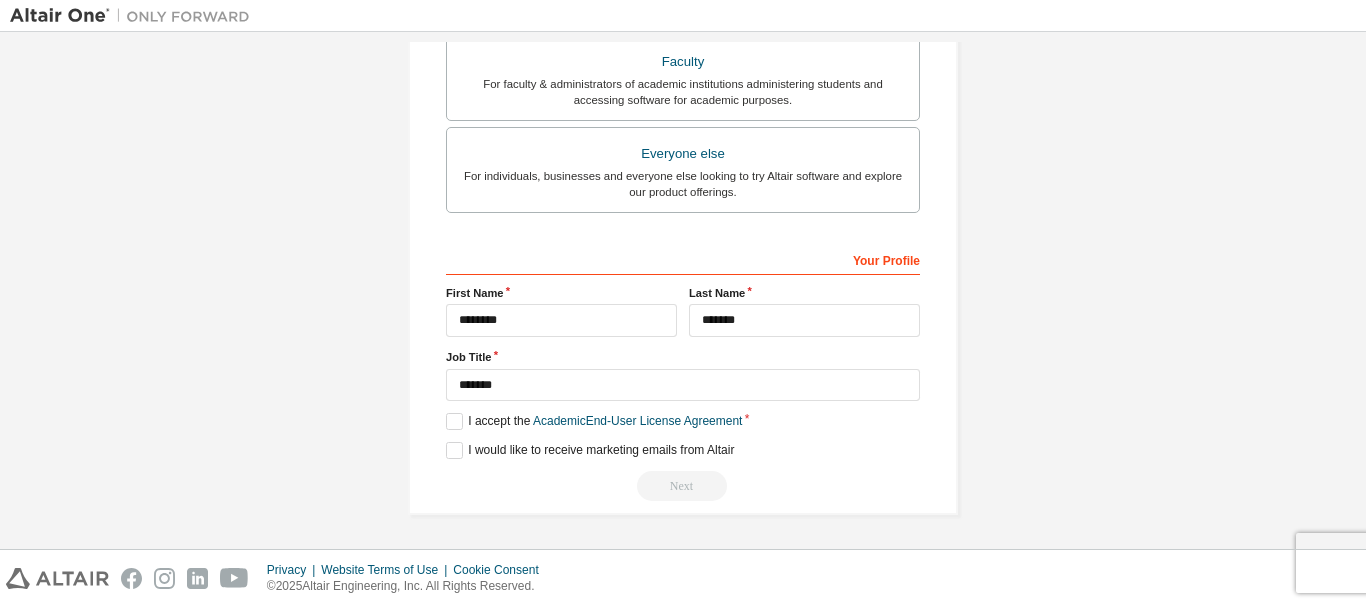 click on "Next" at bounding box center (683, 486) 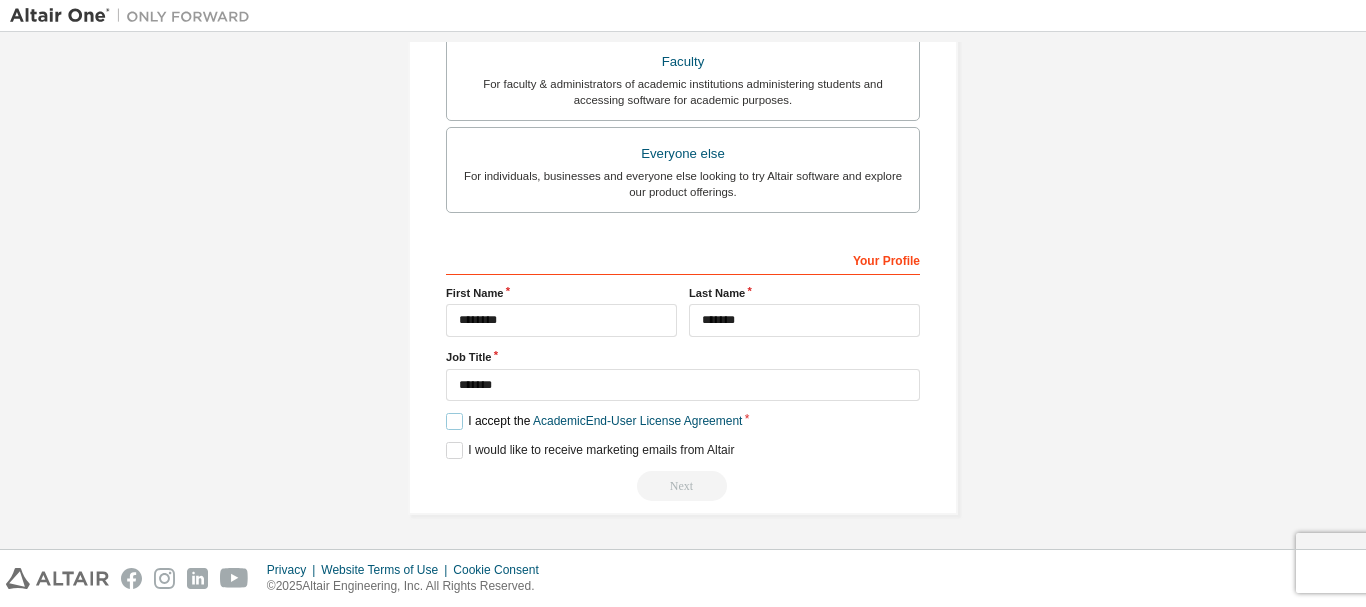 click on "I accept the   Academic   End-User License Agreement" at bounding box center (594, 421) 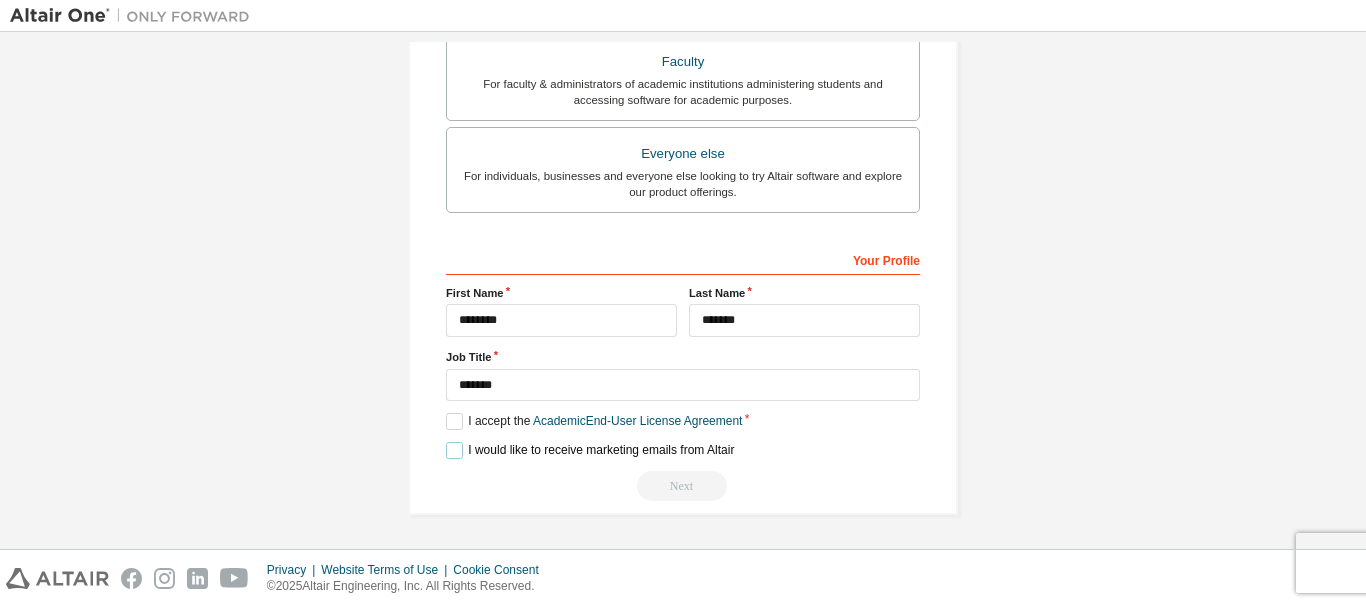 click on "I would like to receive marketing emails from Altair" at bounding box center [590, 450] 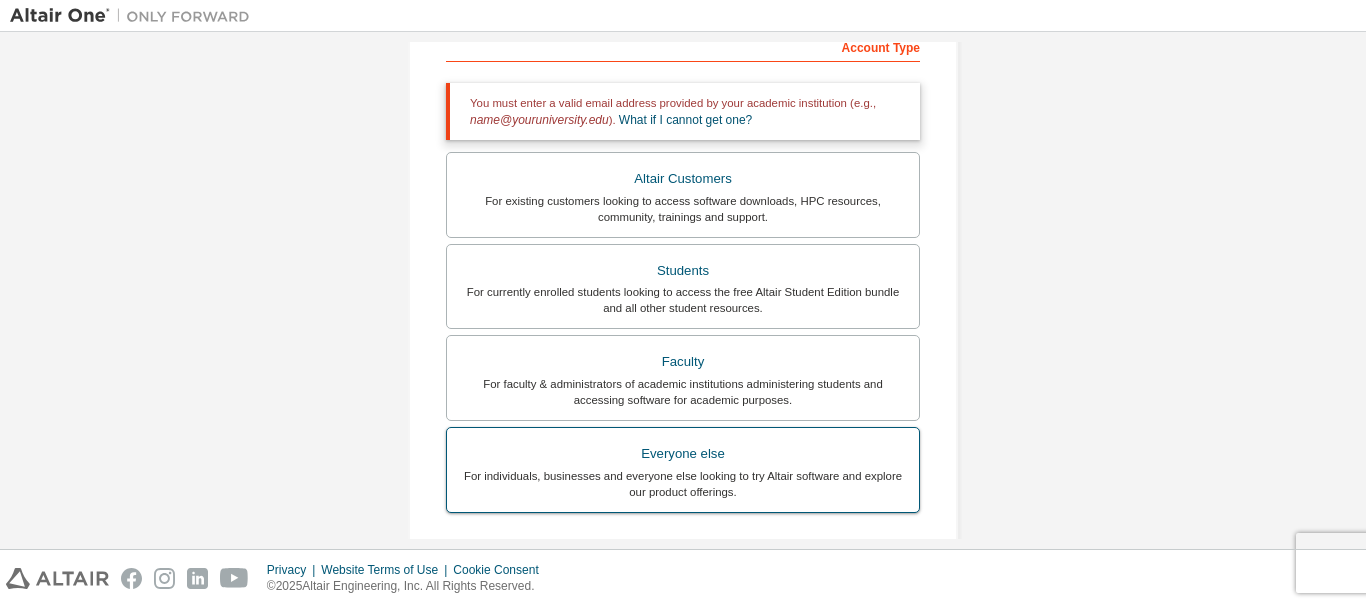 scroll, scrollTop: 331, scrollLeft: 0, axis: vertical 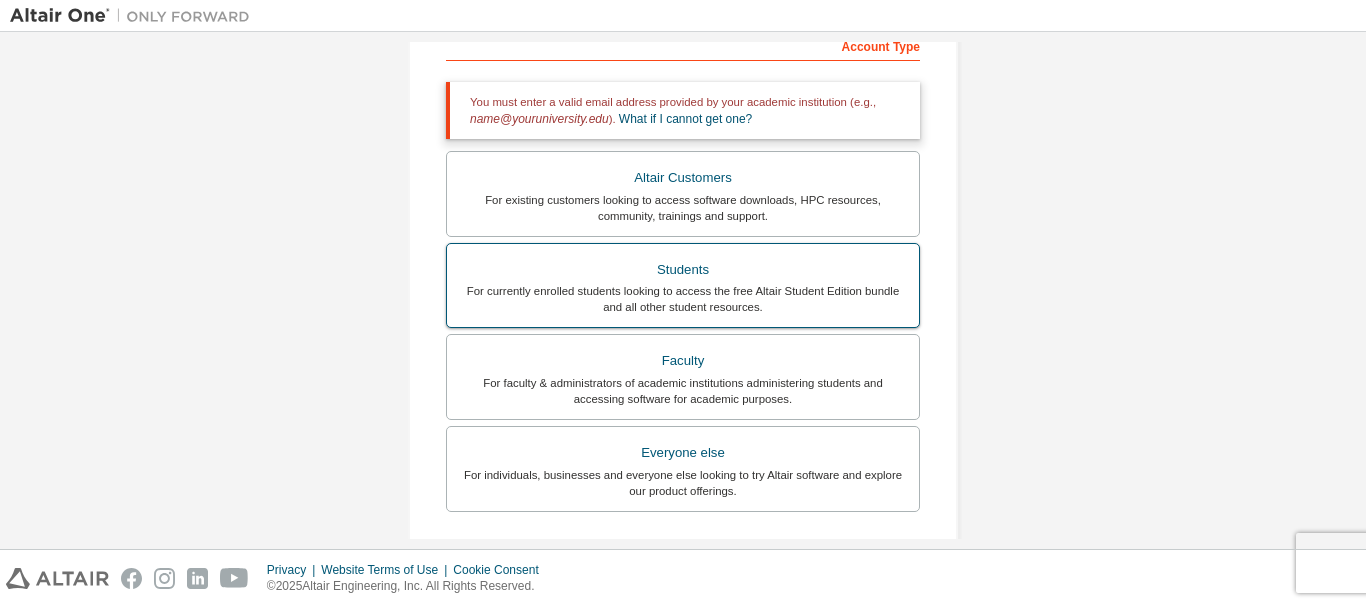 click on "For currently enrolled students looking to access the free Altair Student Edition bundle and all other student resources." at bounding box center [683, 299] 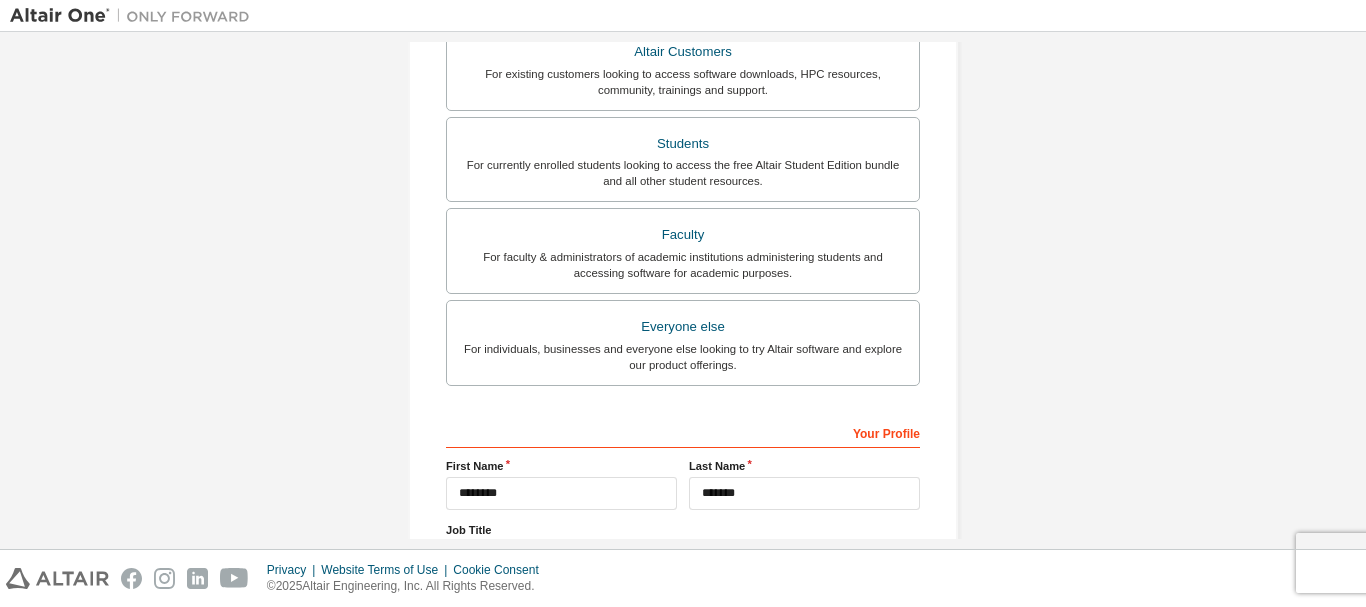 scroll, scrollTop: 631, scrollLeft: 0, axis: vertical 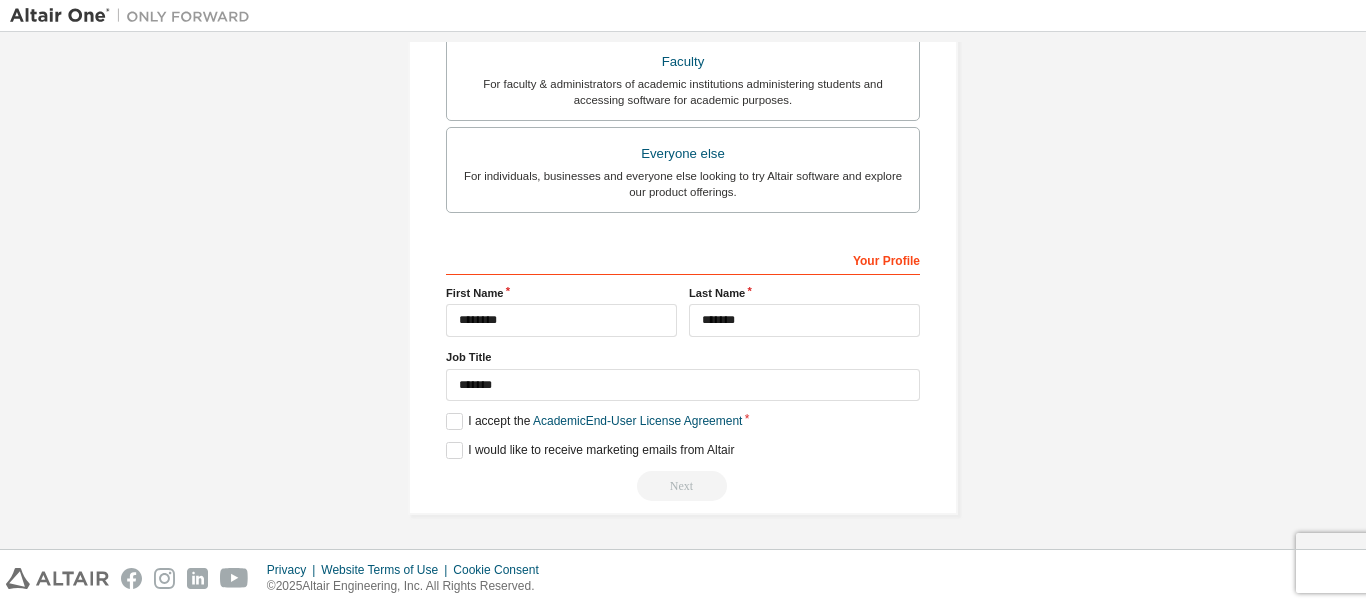 click on "**********" at bounding box center [683, 372] 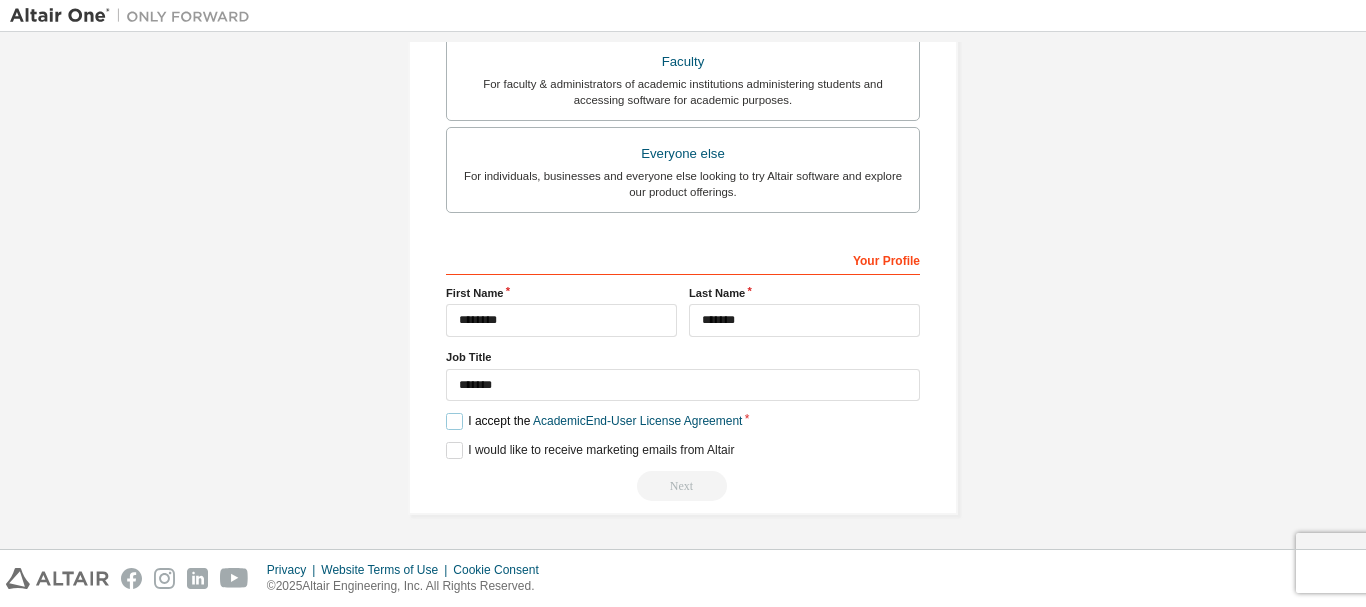 click on "I accept the   Academic   End-User License Agreement" at bounding box center (594, 421) 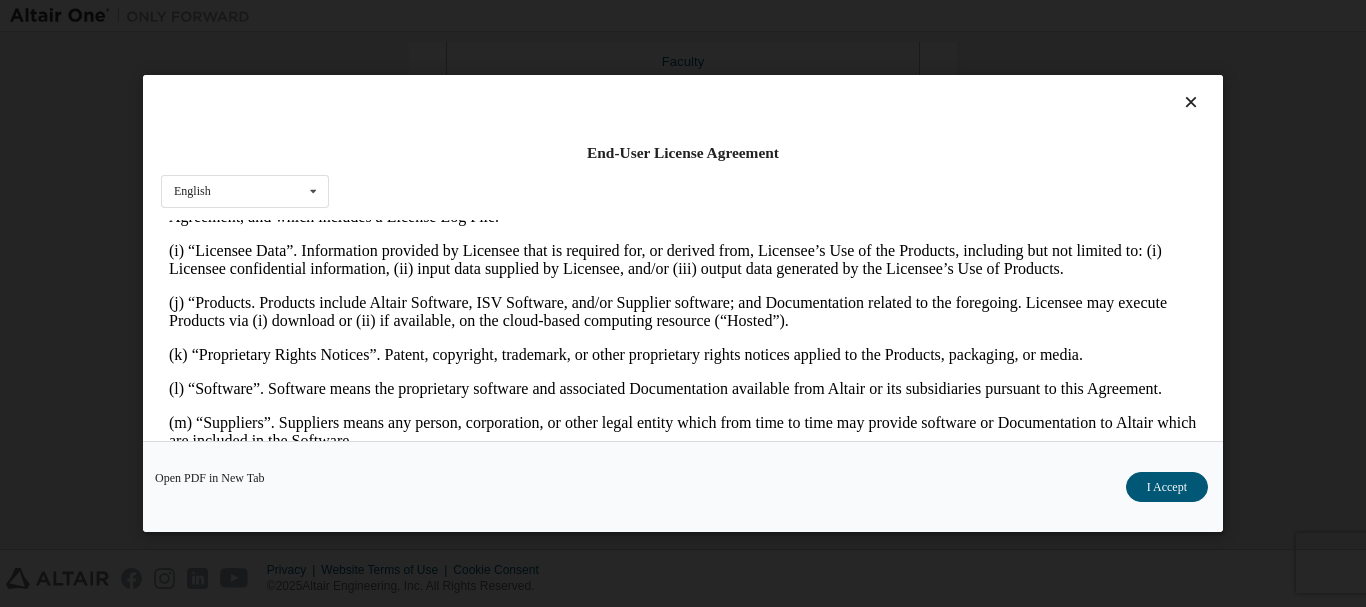 scroll, scrollTop: 900, scrollLeft: 0, axis: vertical 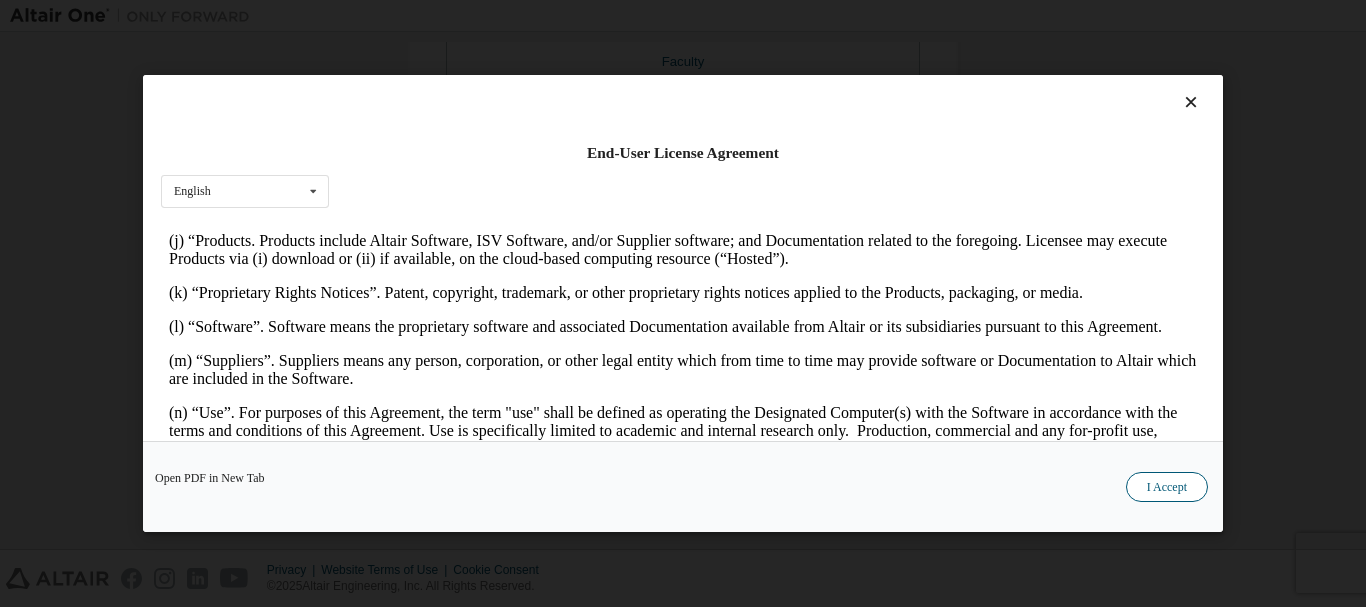 click on "I Accept" at bounding box center (1167, 487) 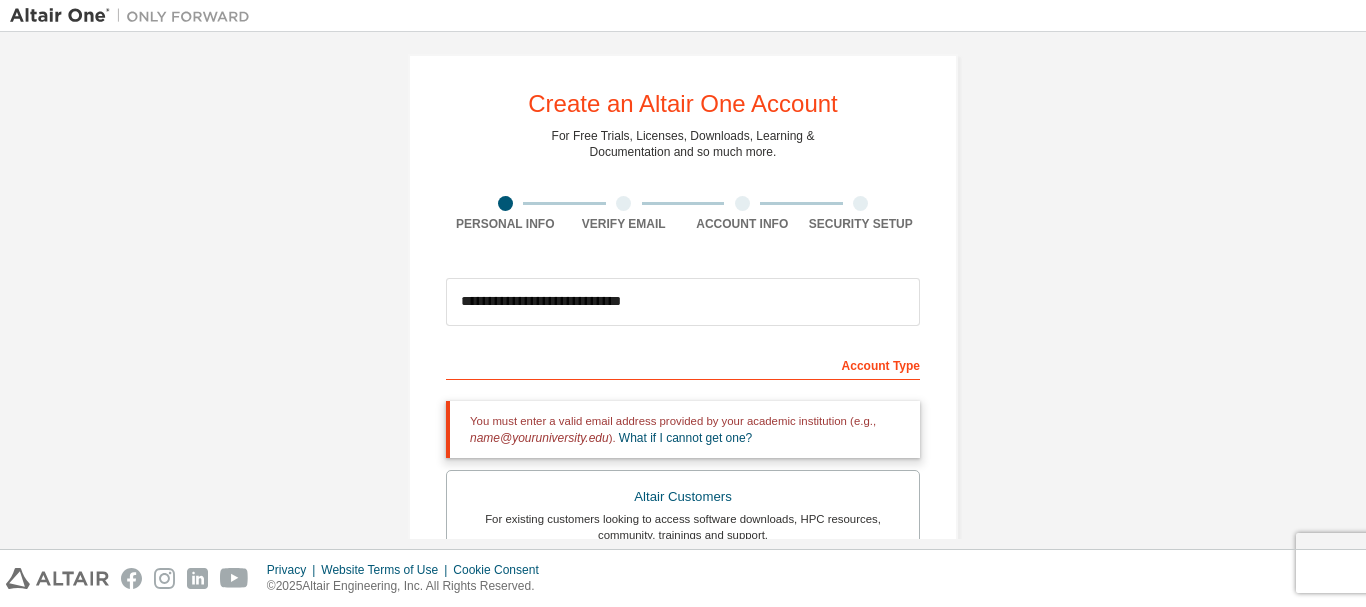 scroll, scrollTop: 0, scrollLeft: 0, axis: both 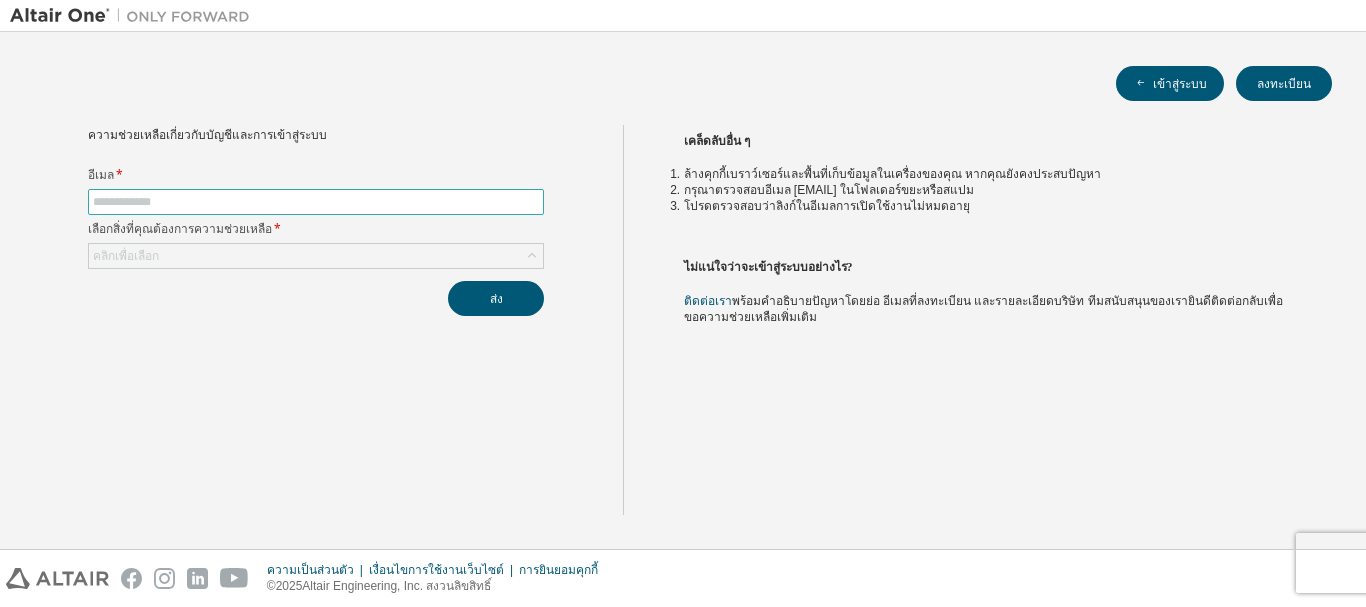 click at bounding box center (316, 202) 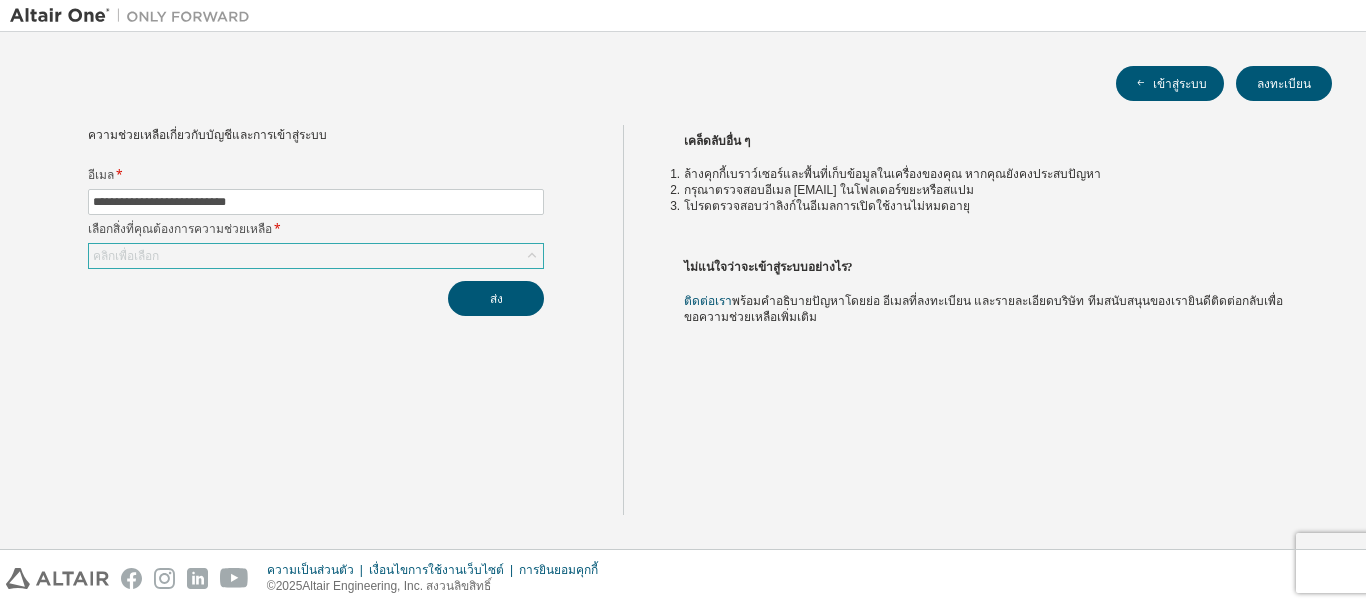 click on "คลิกเพื่อเลือก" at bounding box center [316, 256] 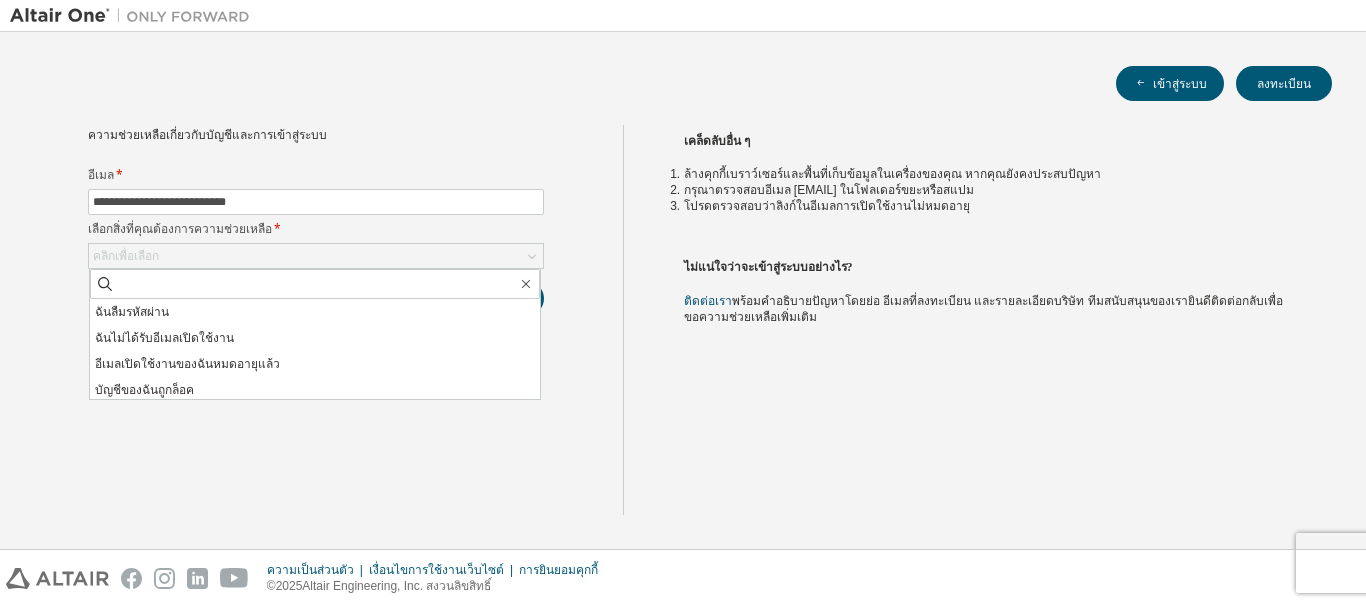 drag, startPoint x: 118, startPoint y: 310, endPoint x: 141, endPoint y: 310, distance: 23 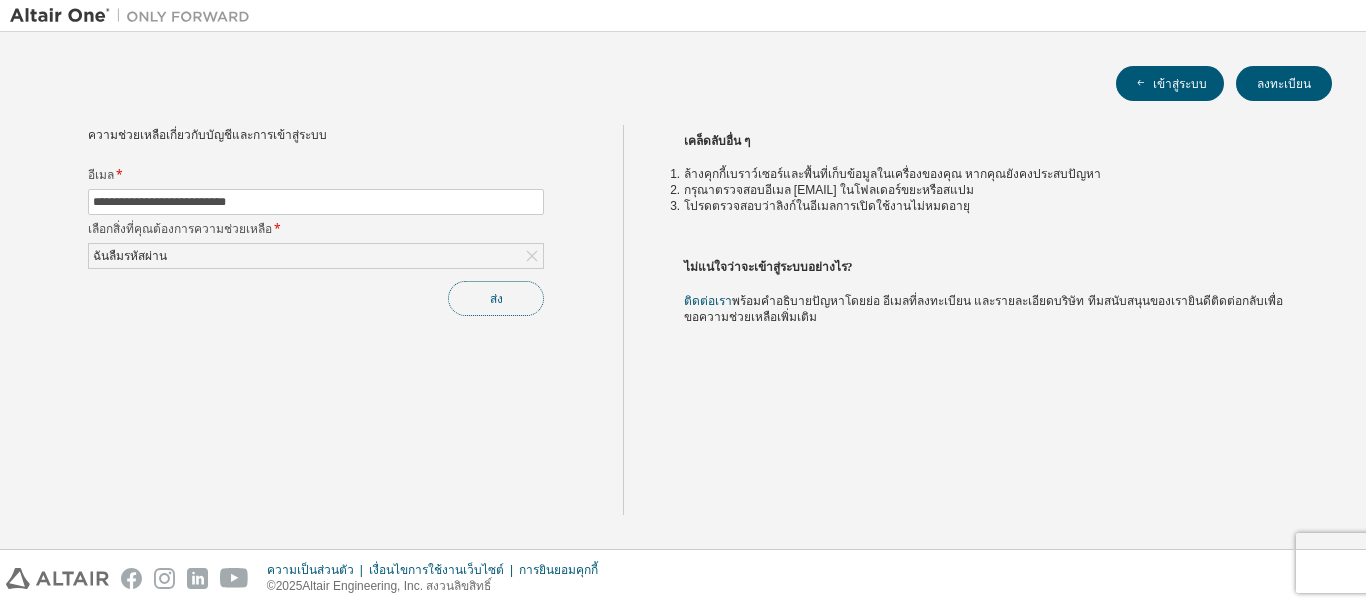 click on "ส่ง" at bounding box center [496, 298] 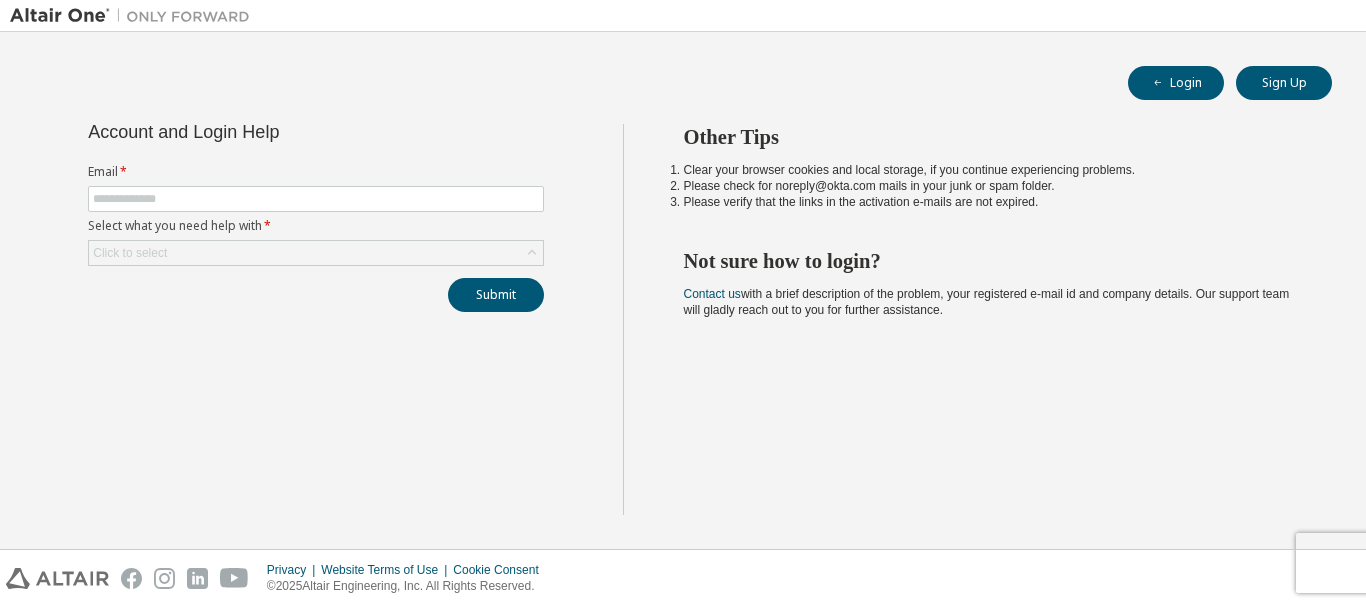 scroll, scrollTop: 0, scrollLeft: 0, axis: both 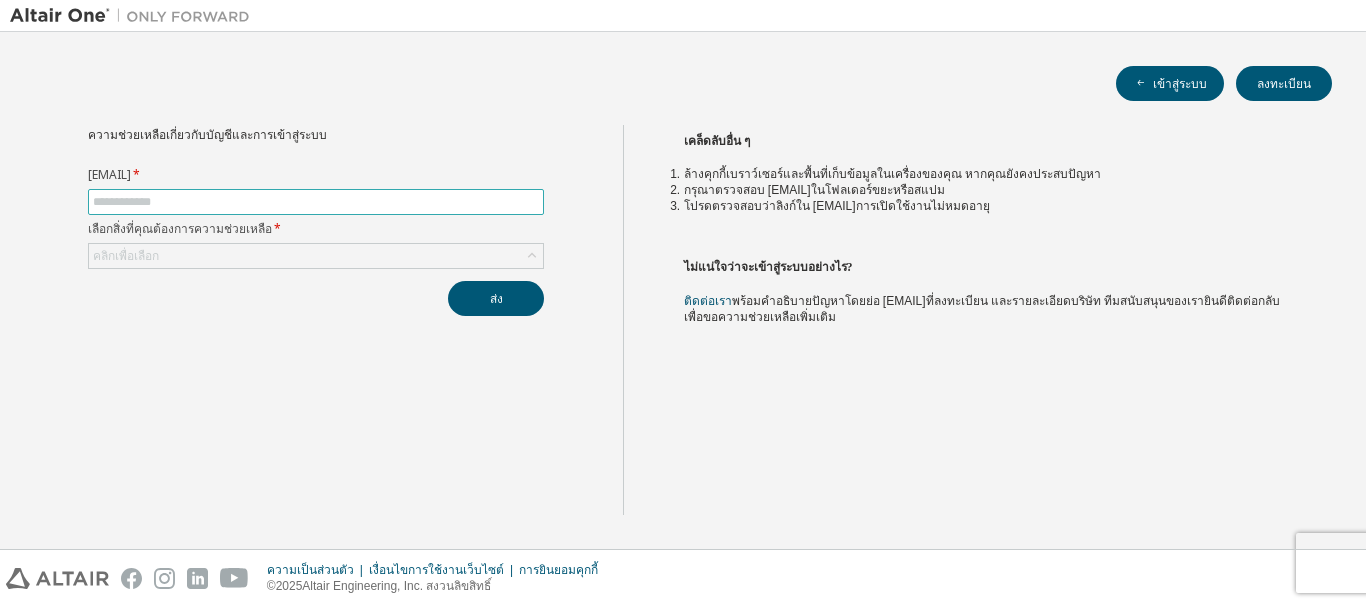 click at bounding box center (316, 202) 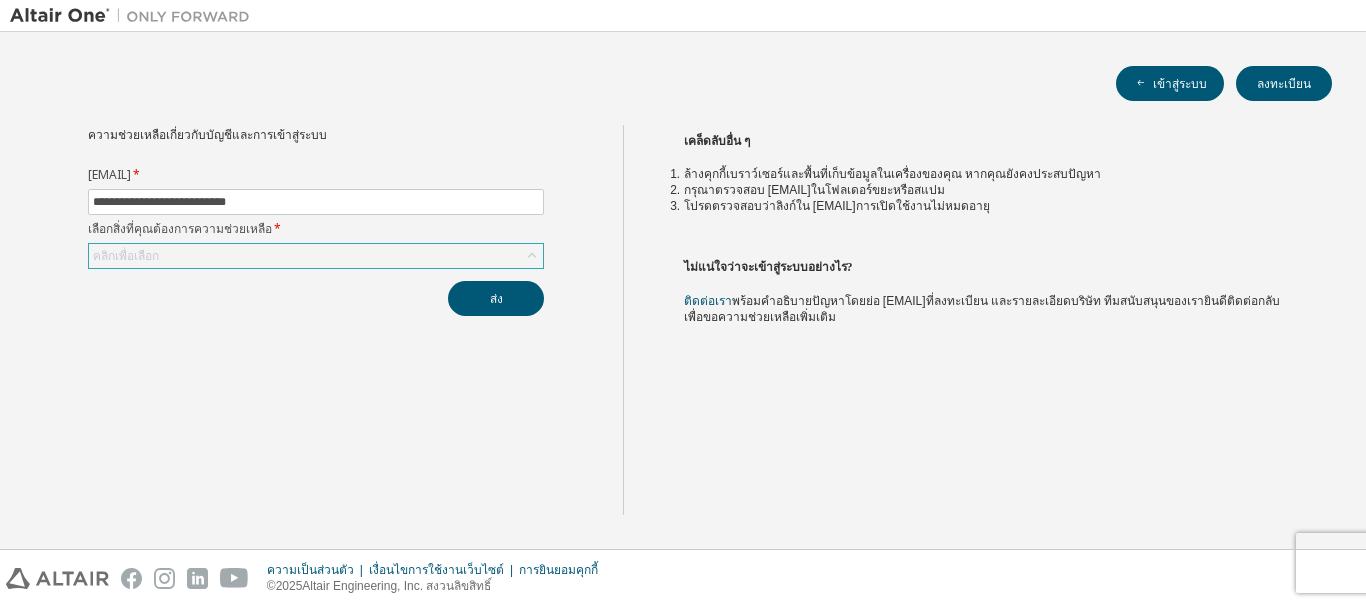 click on "คลิกเพื่อเลือก" at bounding box center [316, 256] 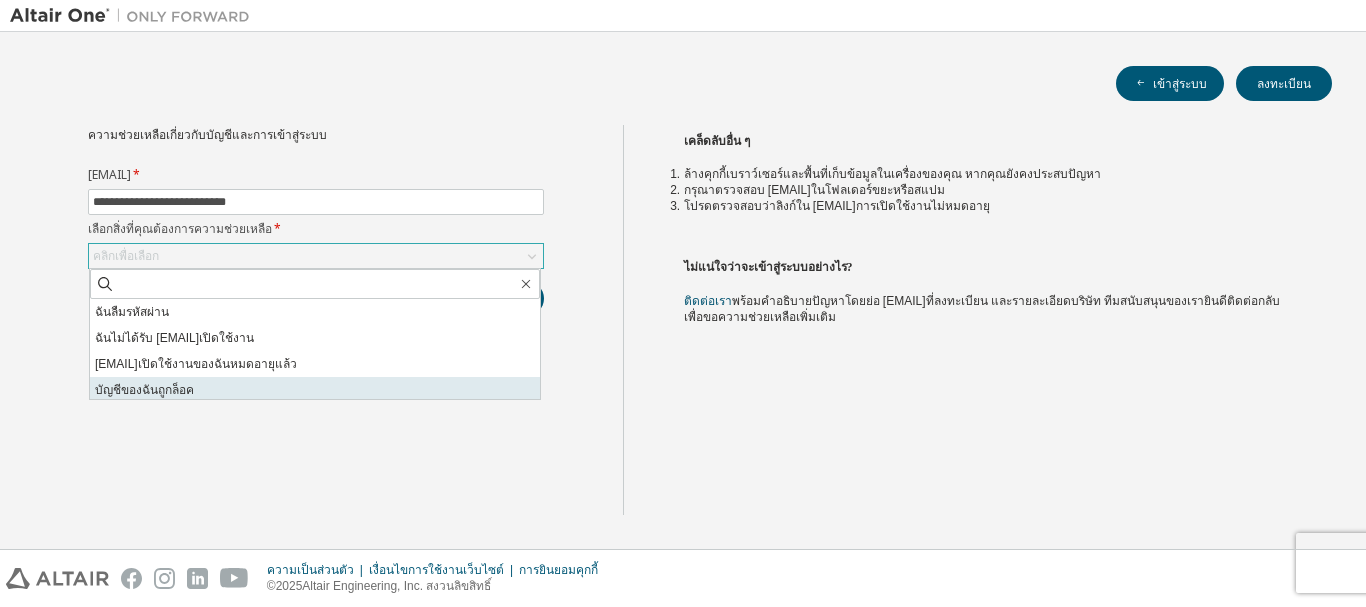 click on "บัญชีของฉันถูกล็อค" at bounding box center (315, 390) 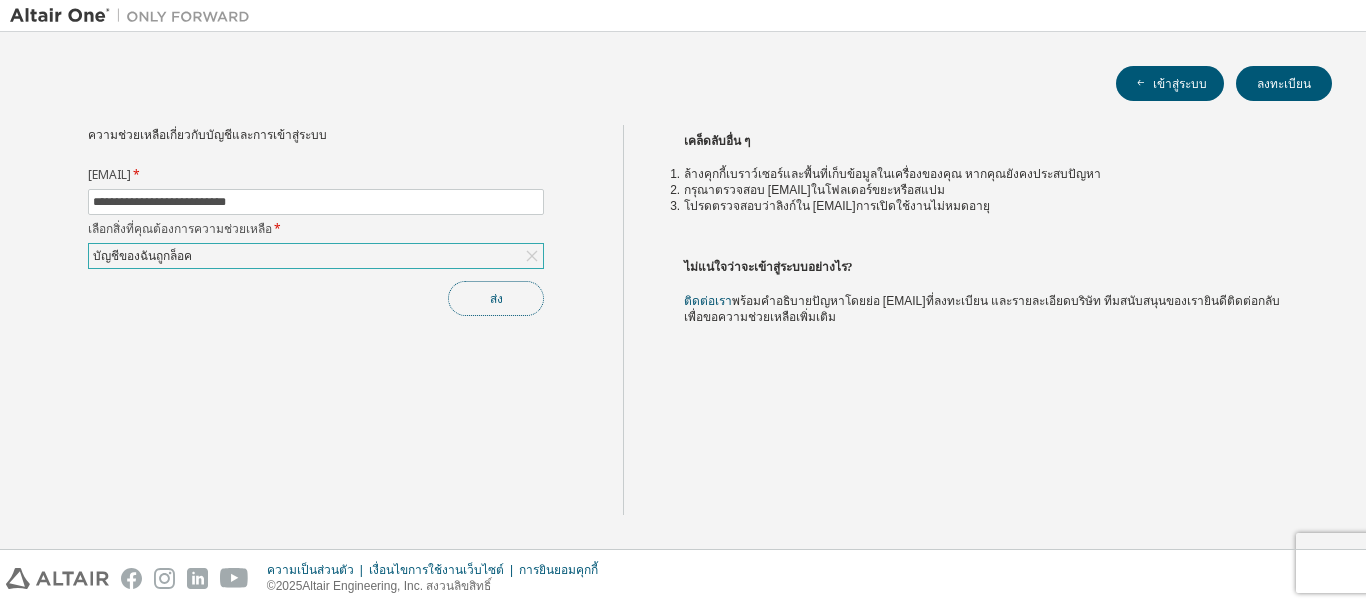 click on "ส่ง" at bounding box center (496, 298) 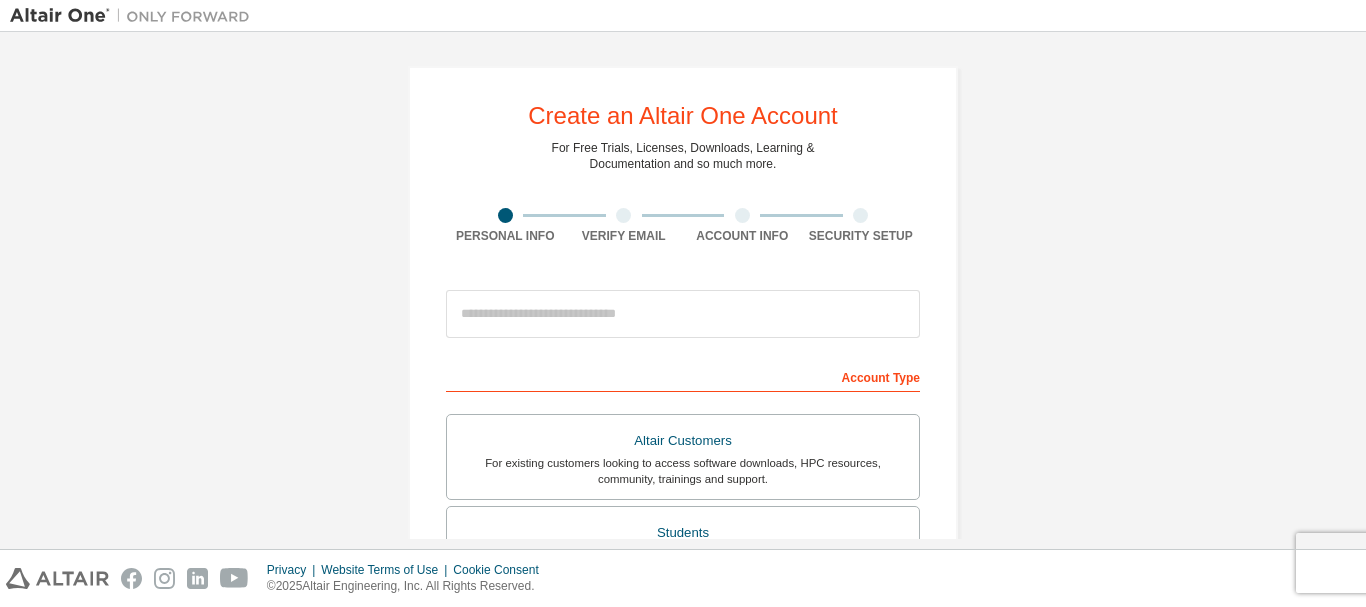 scroll, scrollTop: 0, scrollLeft: 0, axis: both 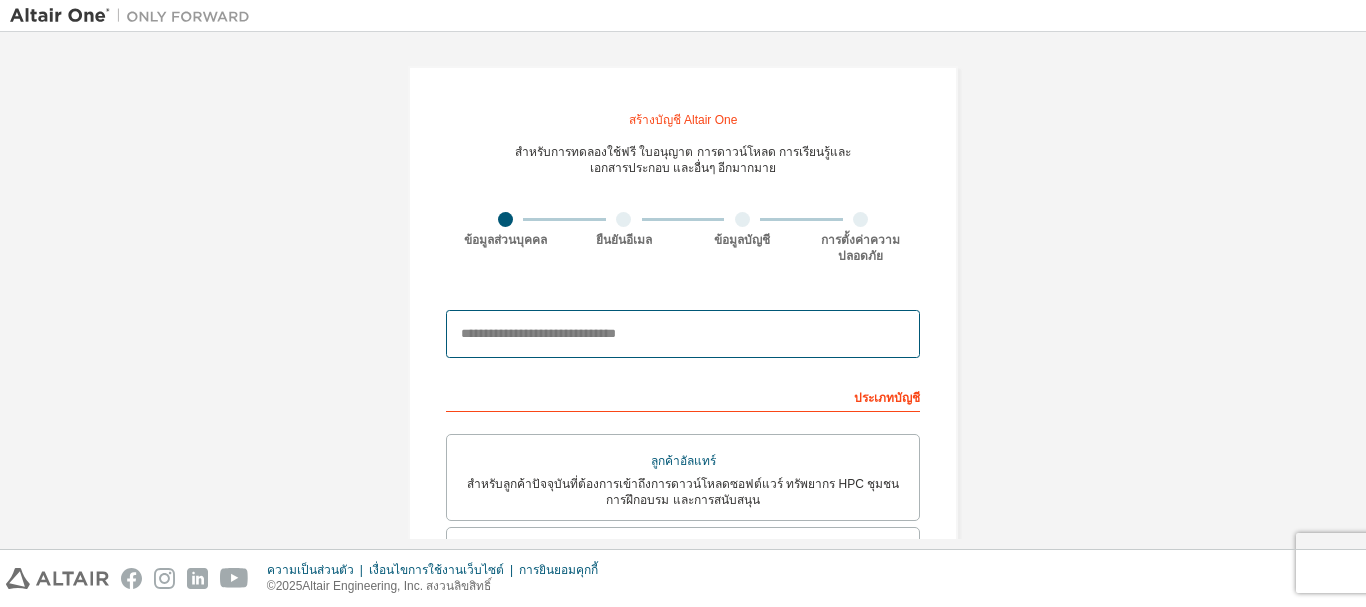 click at bounding box center (683, 334) 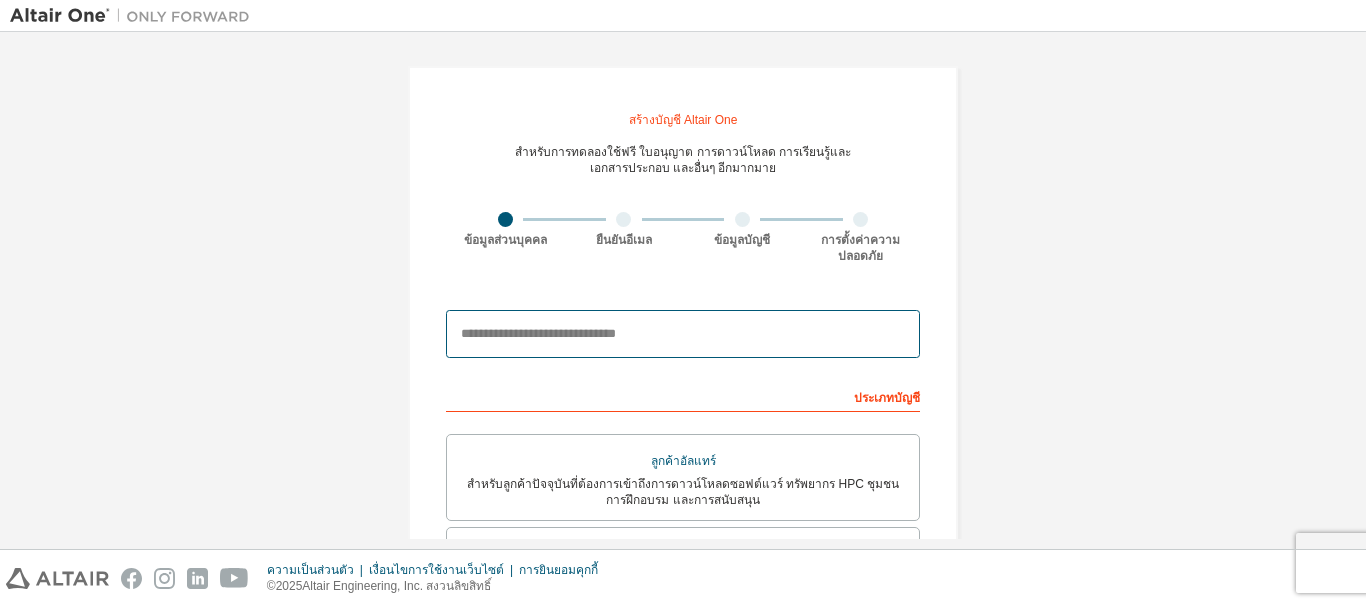 type on "**********" 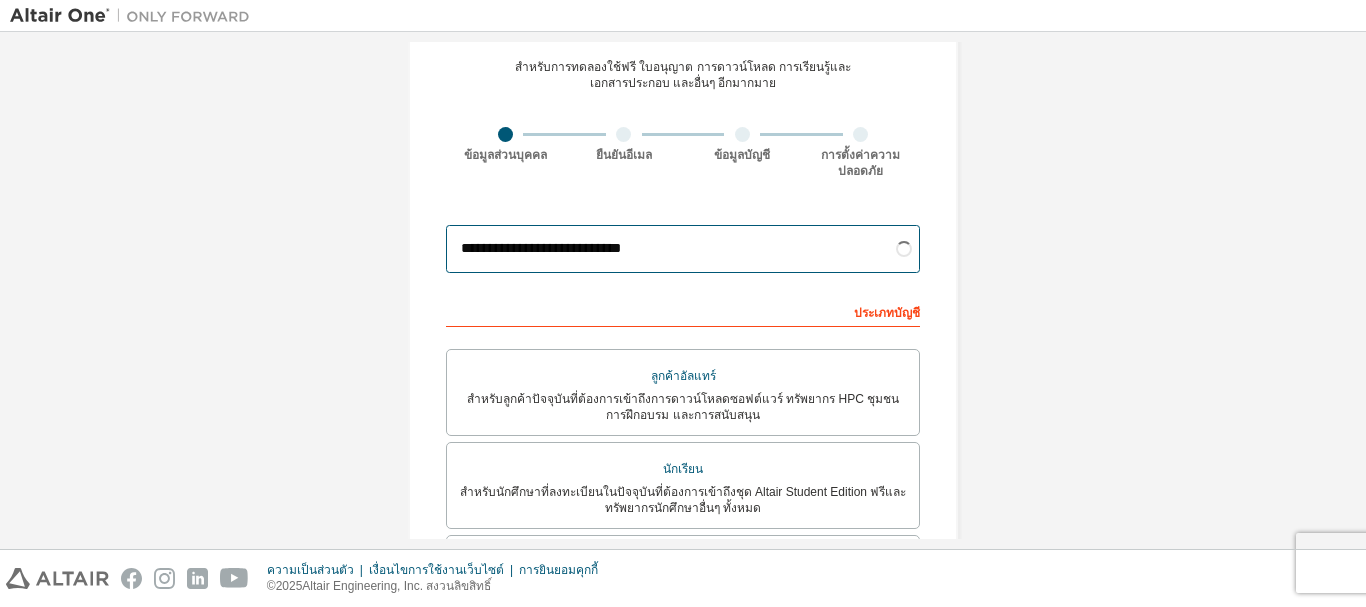 scroll, scrollTop: 300, scrollLeft: 0, axis: vertical 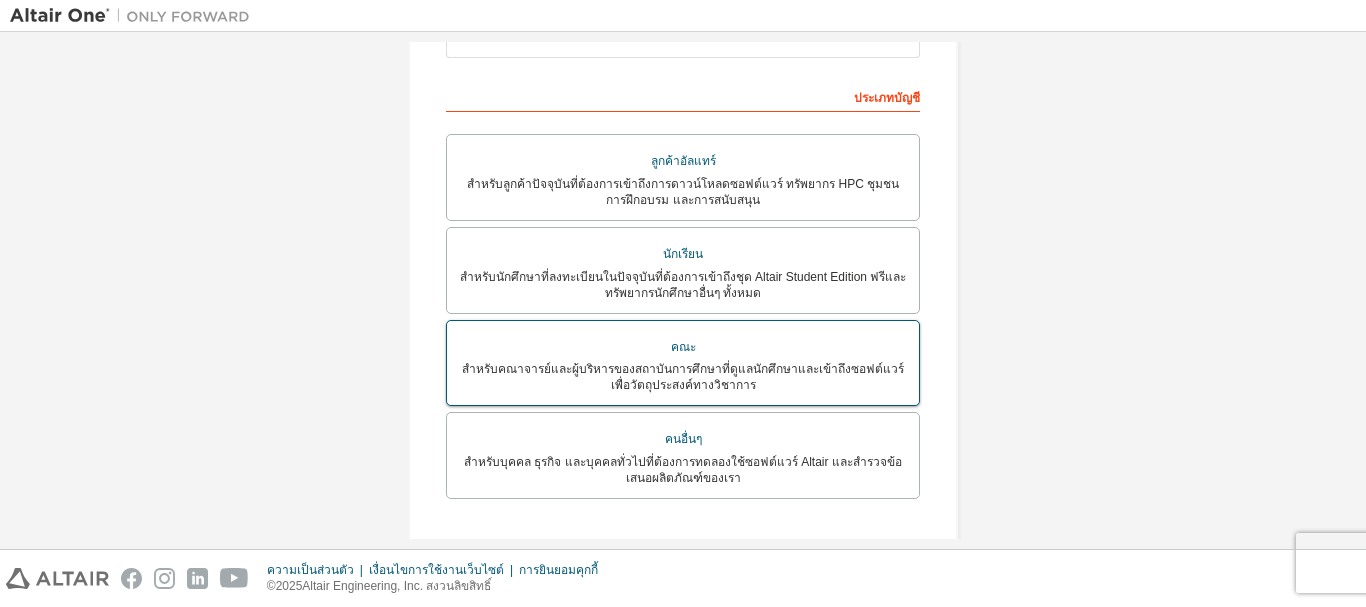 click on "สำหรับคณาจารย์และผู้บริหารของสถาบันการศึกษาที่ดูแลนักศึกษาและเข้าถึงซอฟต์แวร์เพื่อวัตถุประสงค์ทางวิชาการ" at bounding box center (683, 377) 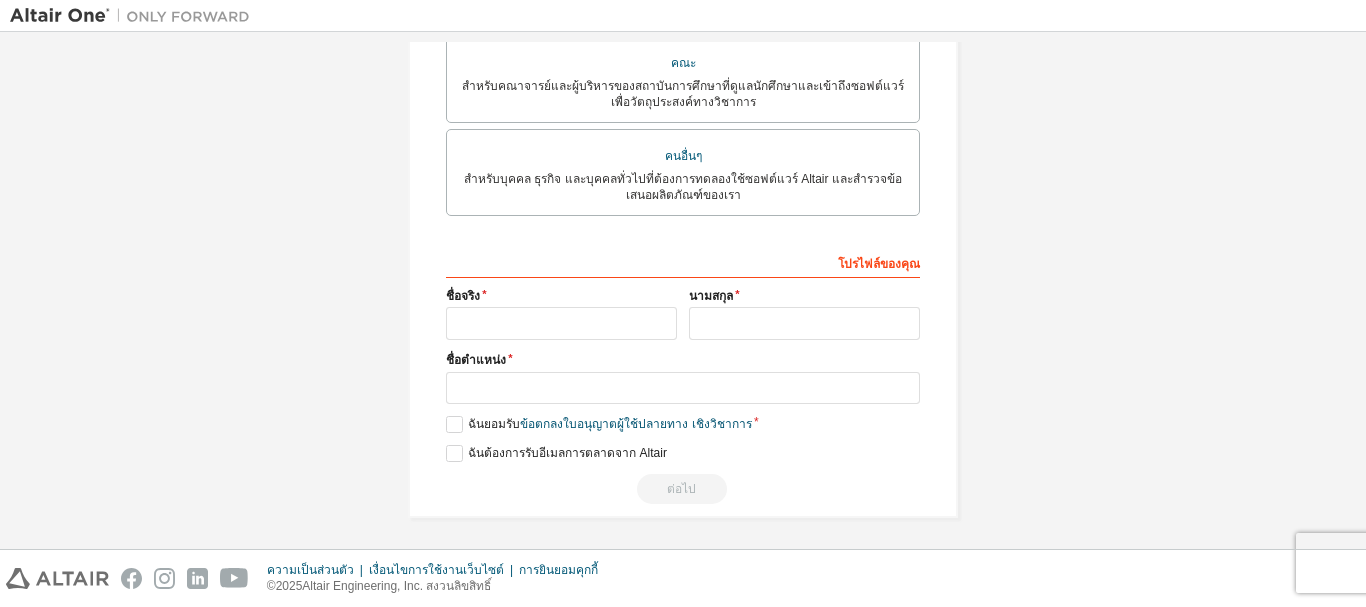 scroll, scrollTop: 667, scrollLeft: 0, axis: vertical 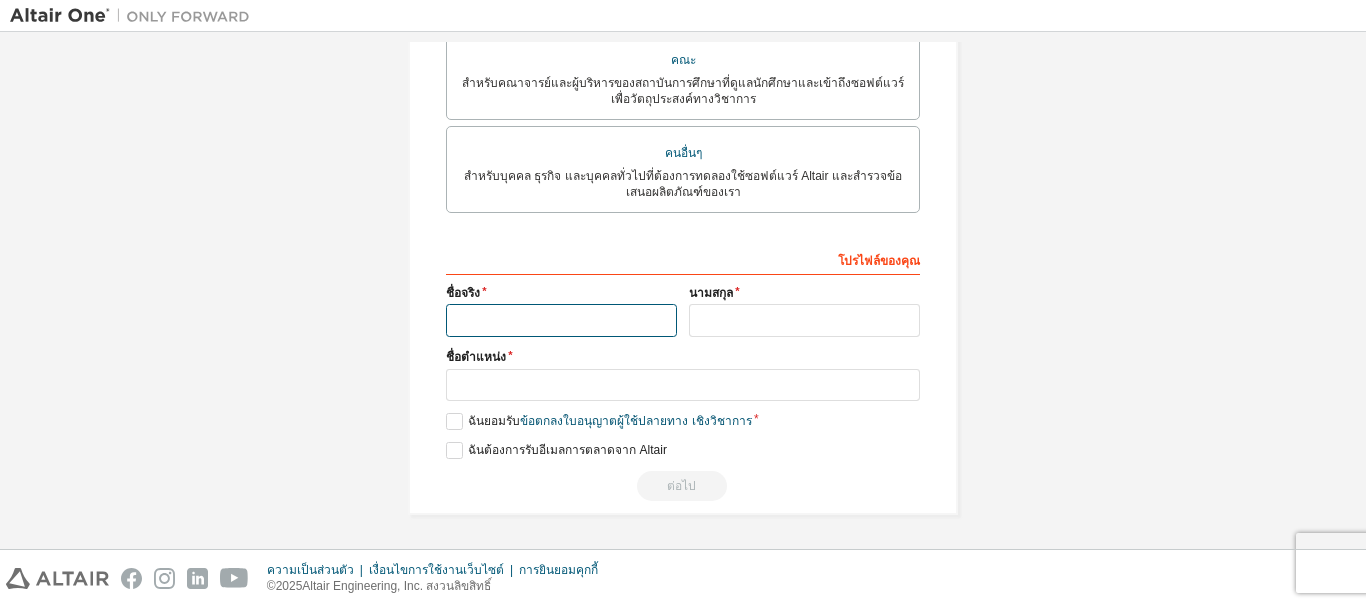click at bounding box center (561, 320) 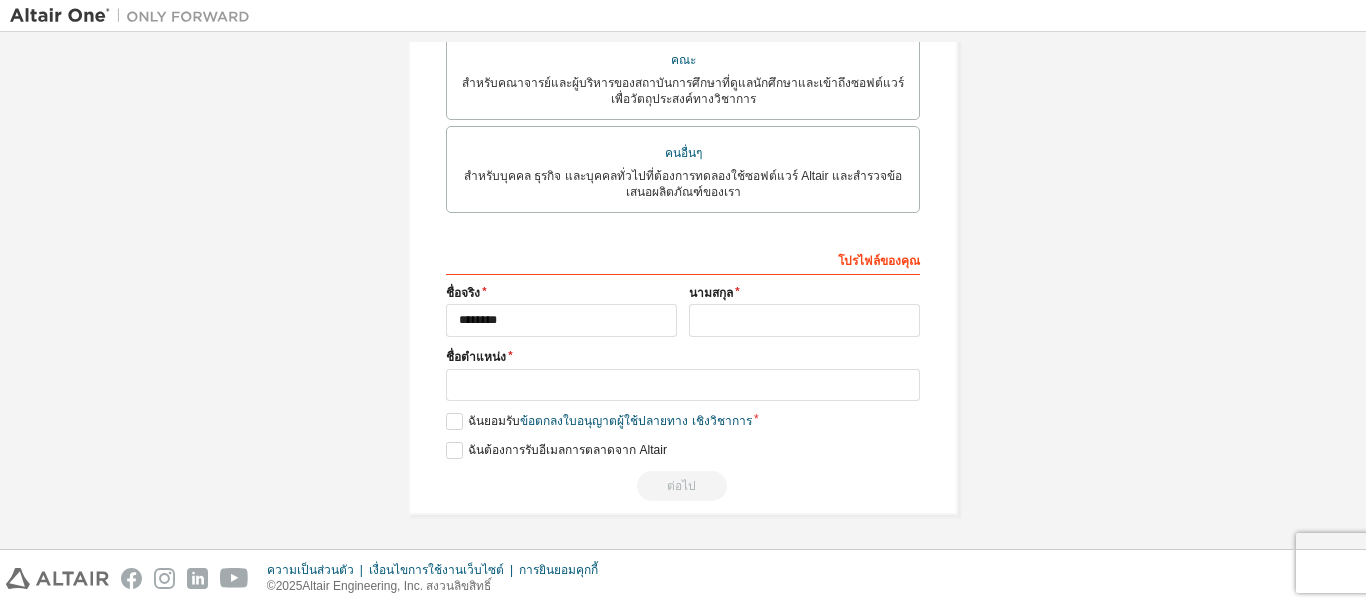 click on "นามสกุล" at bounding box center [804, 293] 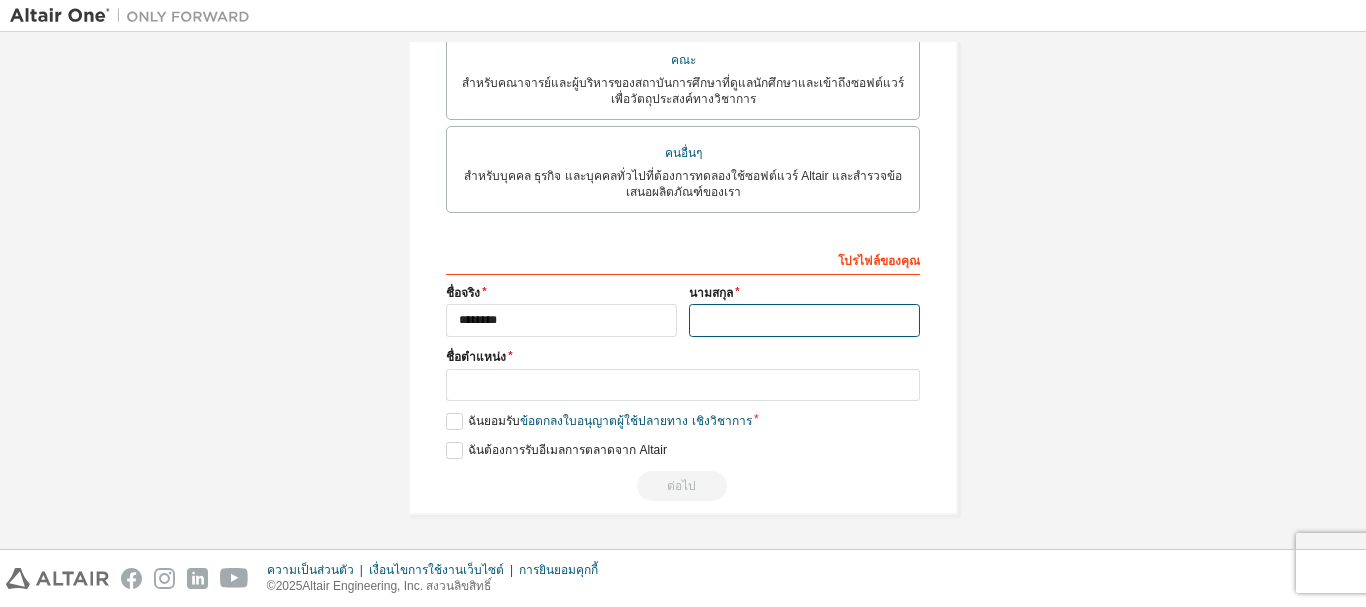 click at bounding box center [804, 320] 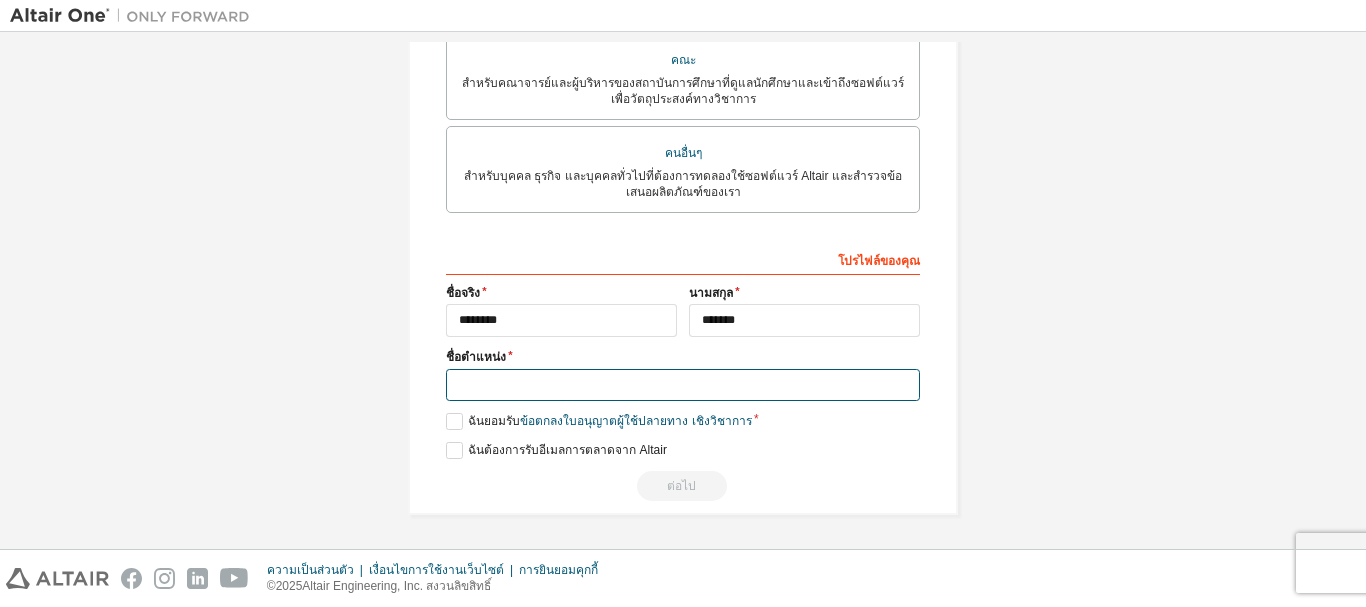 click at bounding box center (683, 385) 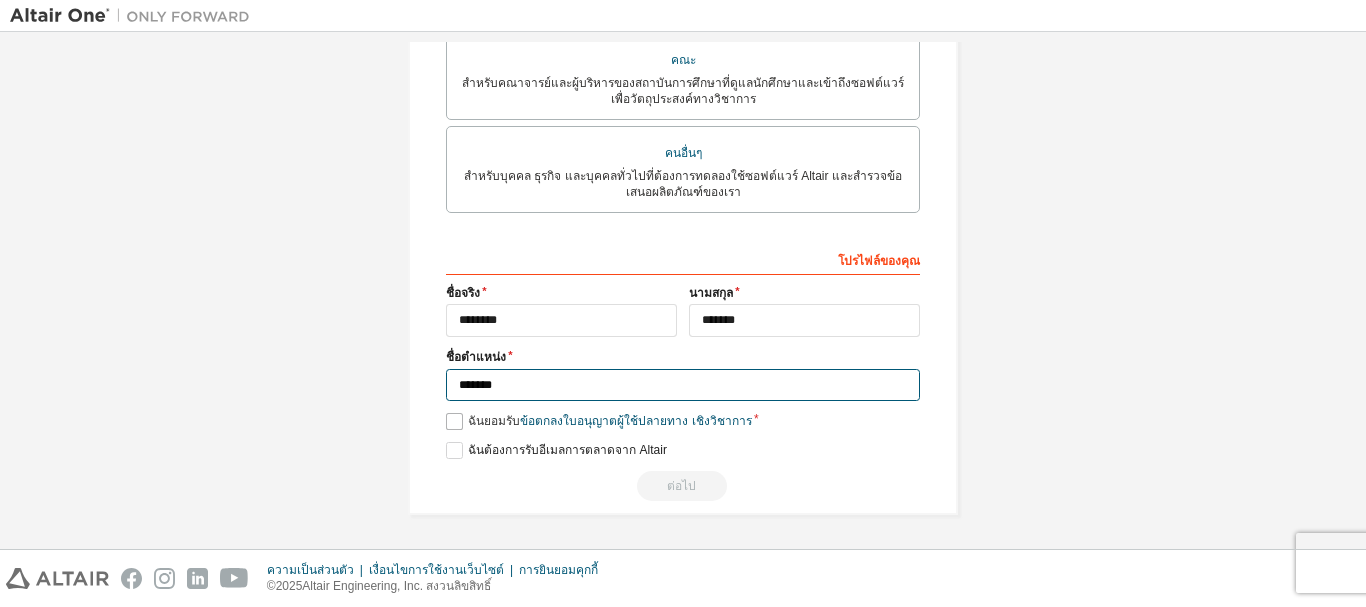 type on "*******" 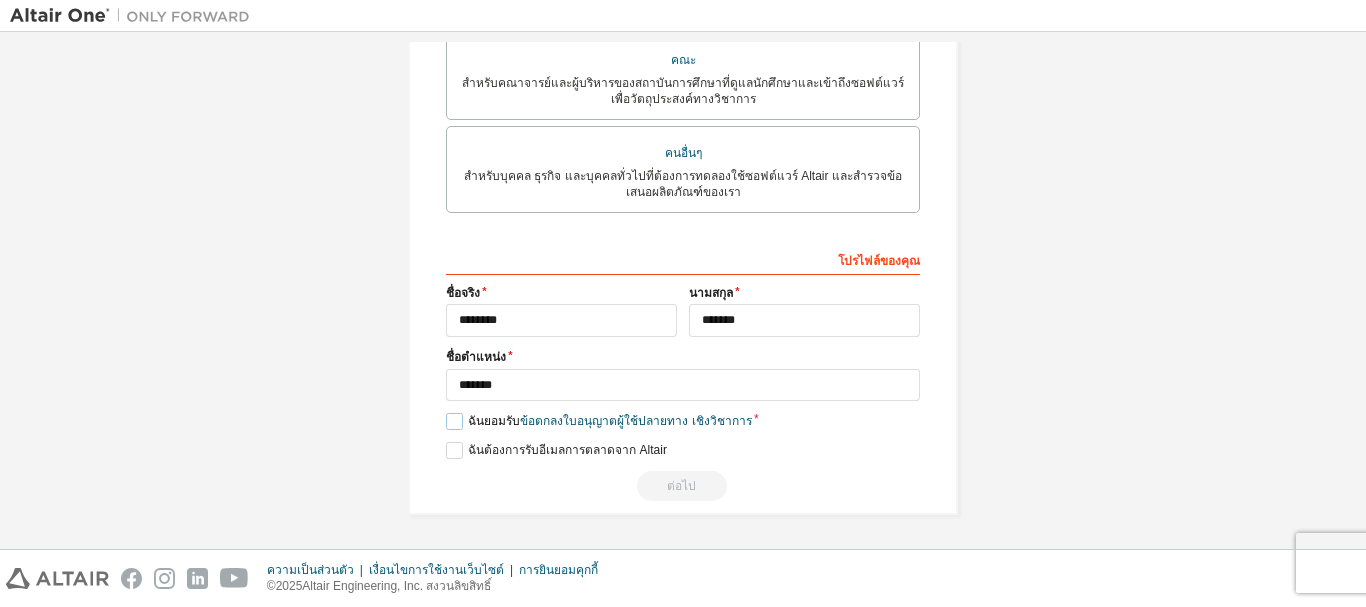 click on "ฉันยอมรับ ข้อตกลงใบอนุญาตผู้ใช้ปลายทาง   เชิงวิชาการ" at bounding box center (599, 421) 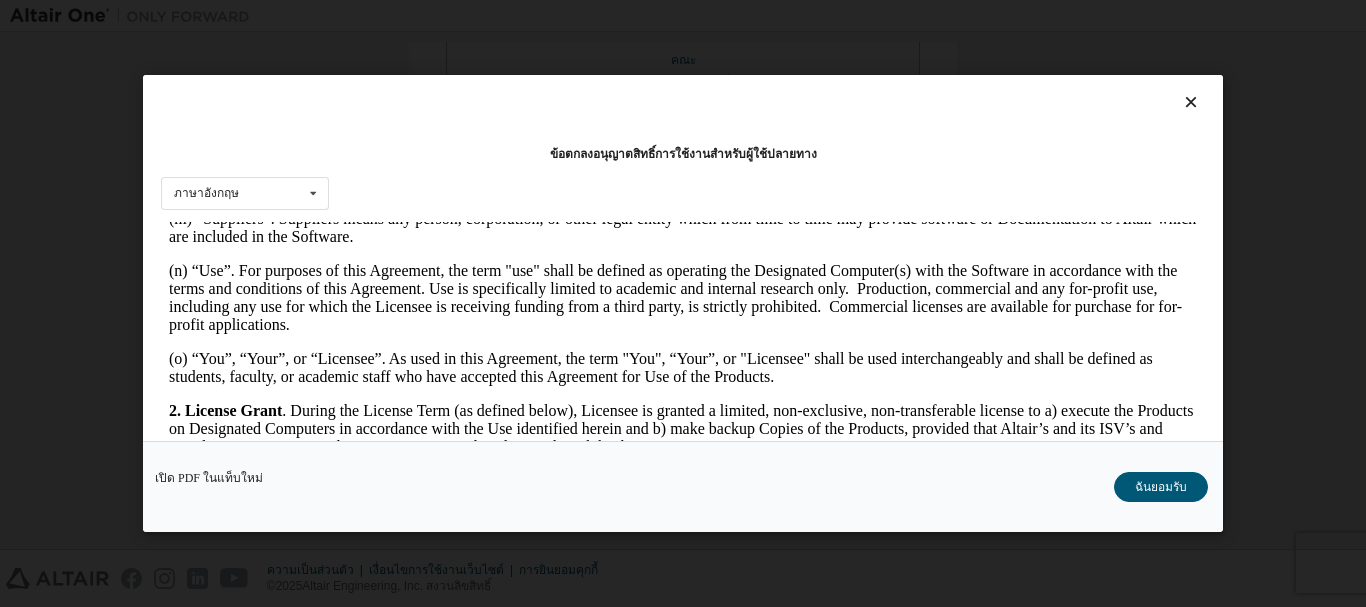 scroll, scrollTop: 1100, scrollLeft: 0, axis: vertical 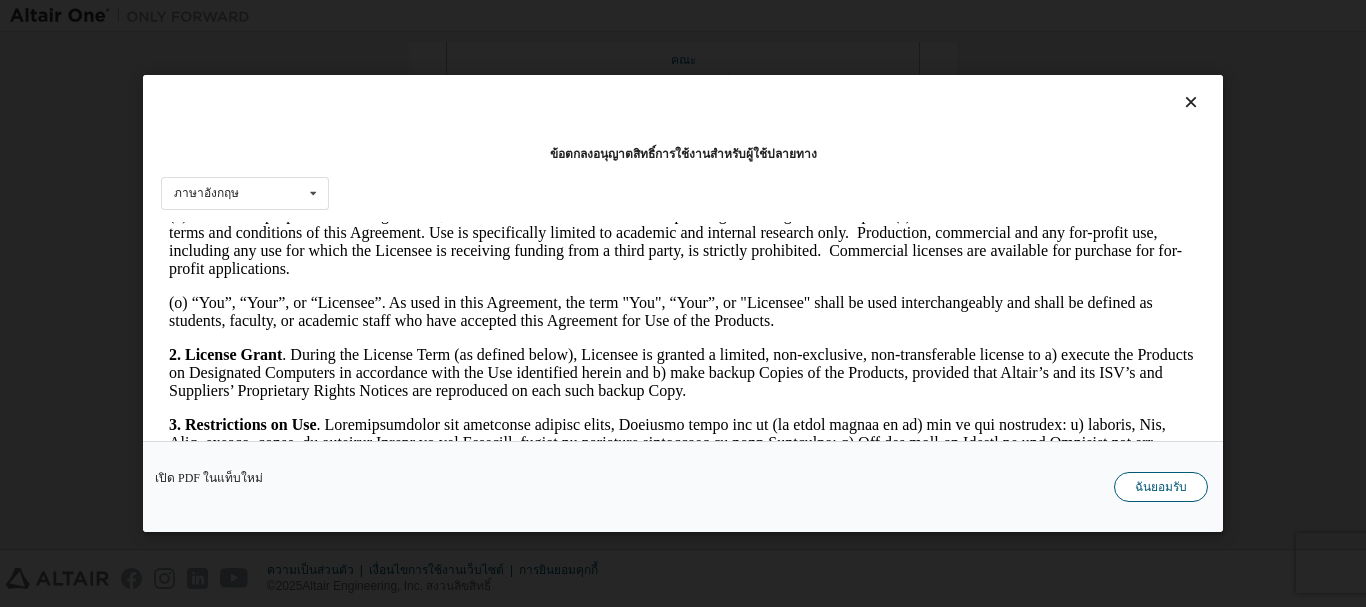 click on "ฉันยอมรับ" at bounding box center (1161, 487) 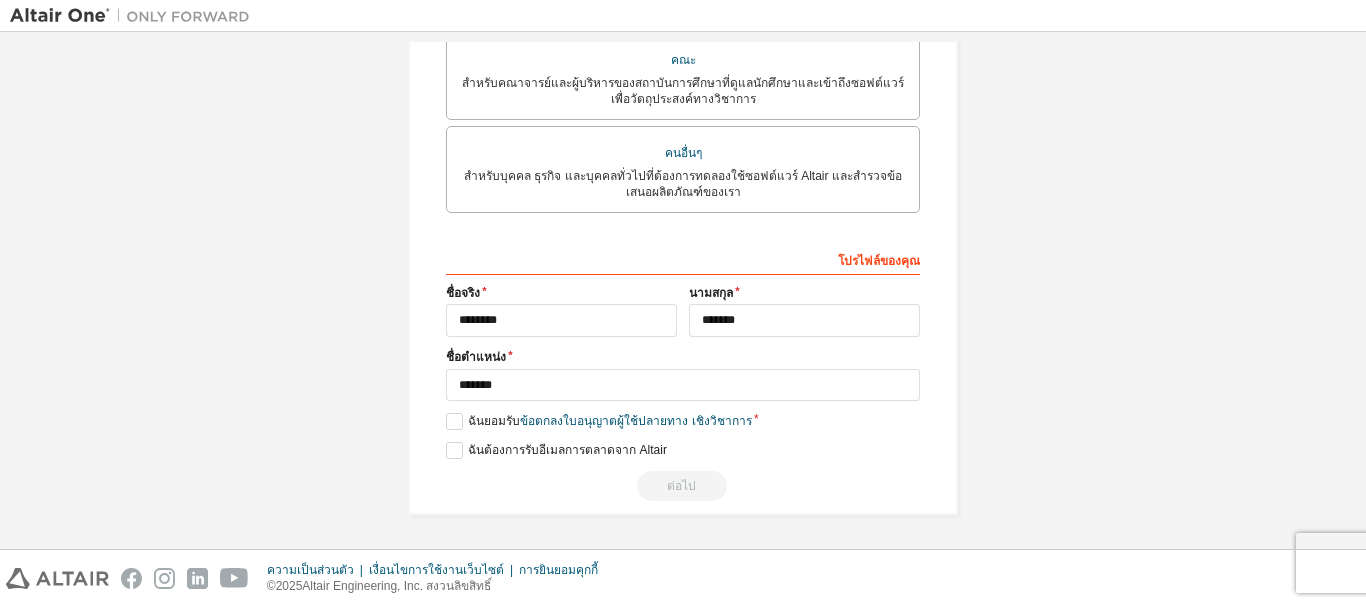 click on "ต่อไป" at bounding box center [683, 486] 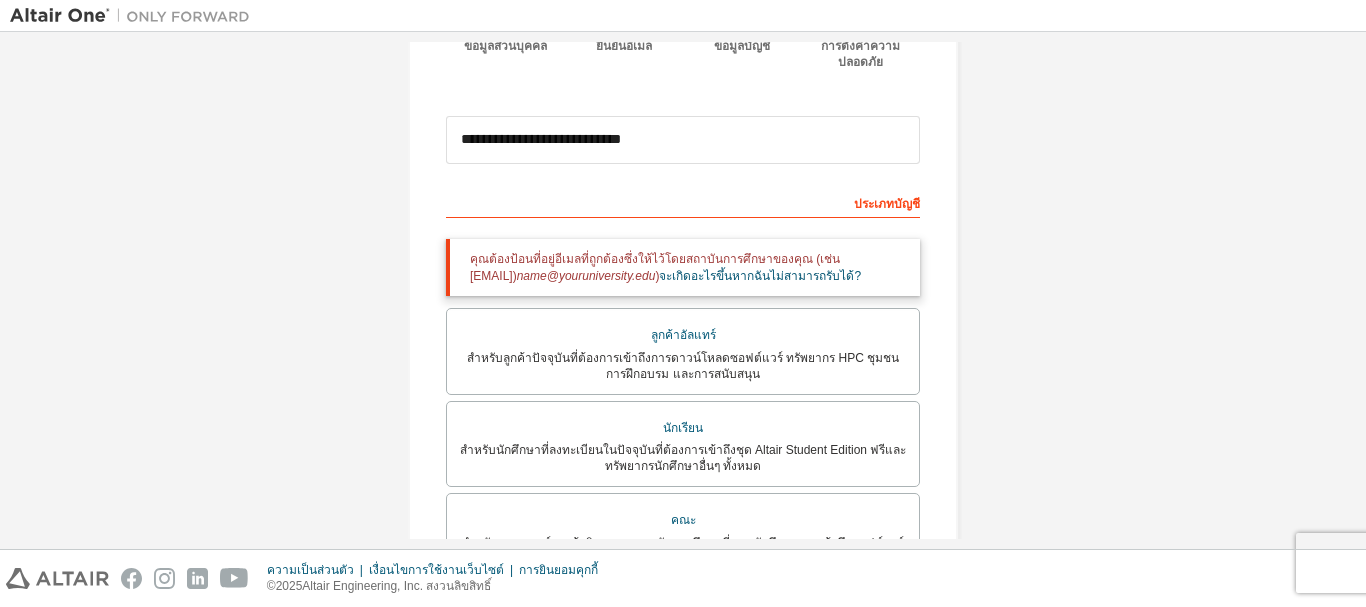 scroll, scrollTop: 167, scrollLeft: 0, axis: vertical 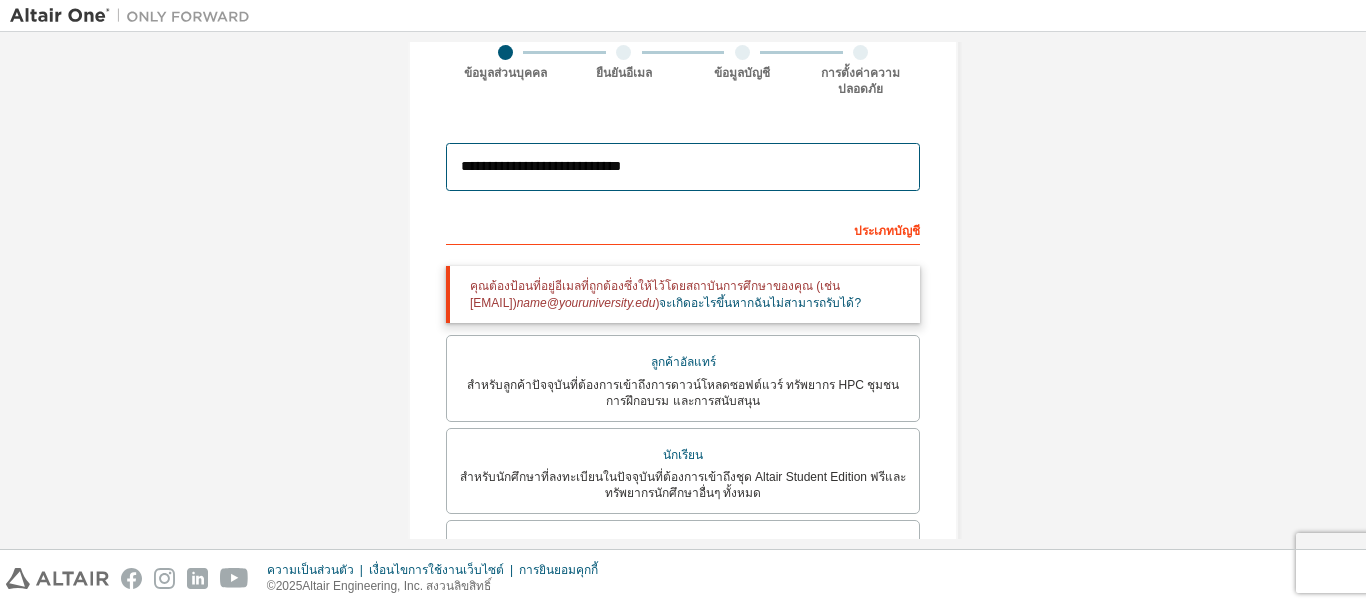 click on "**********" at bounding box center [683, 167] 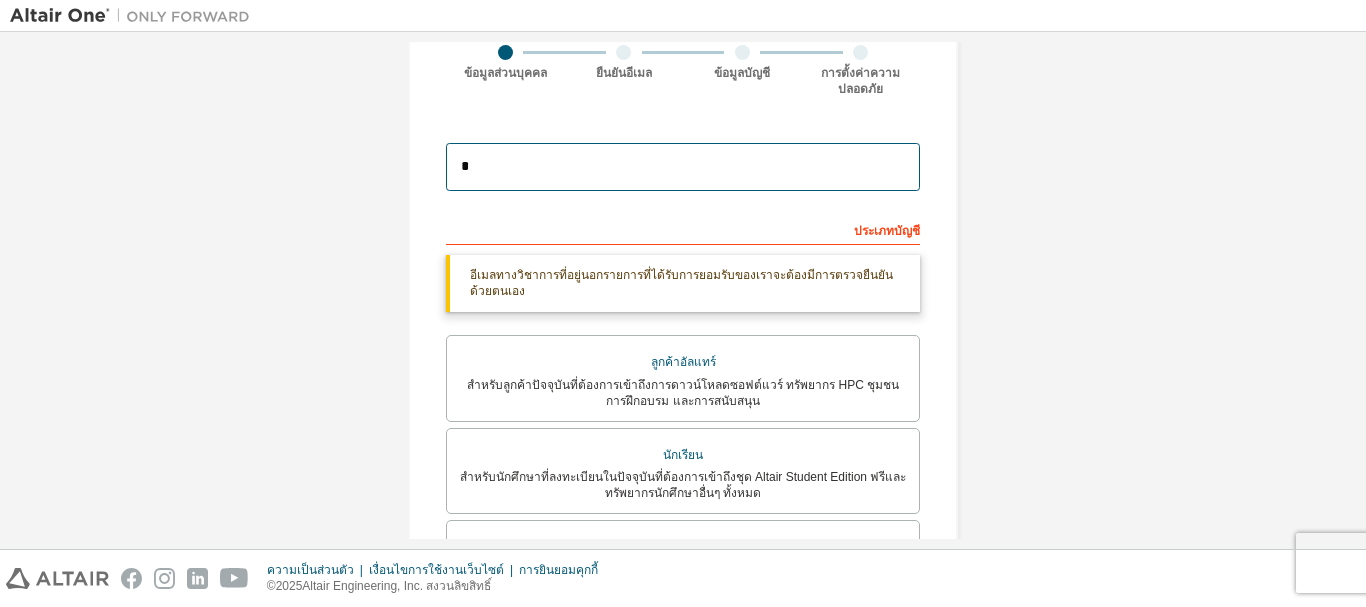 type on "**********" 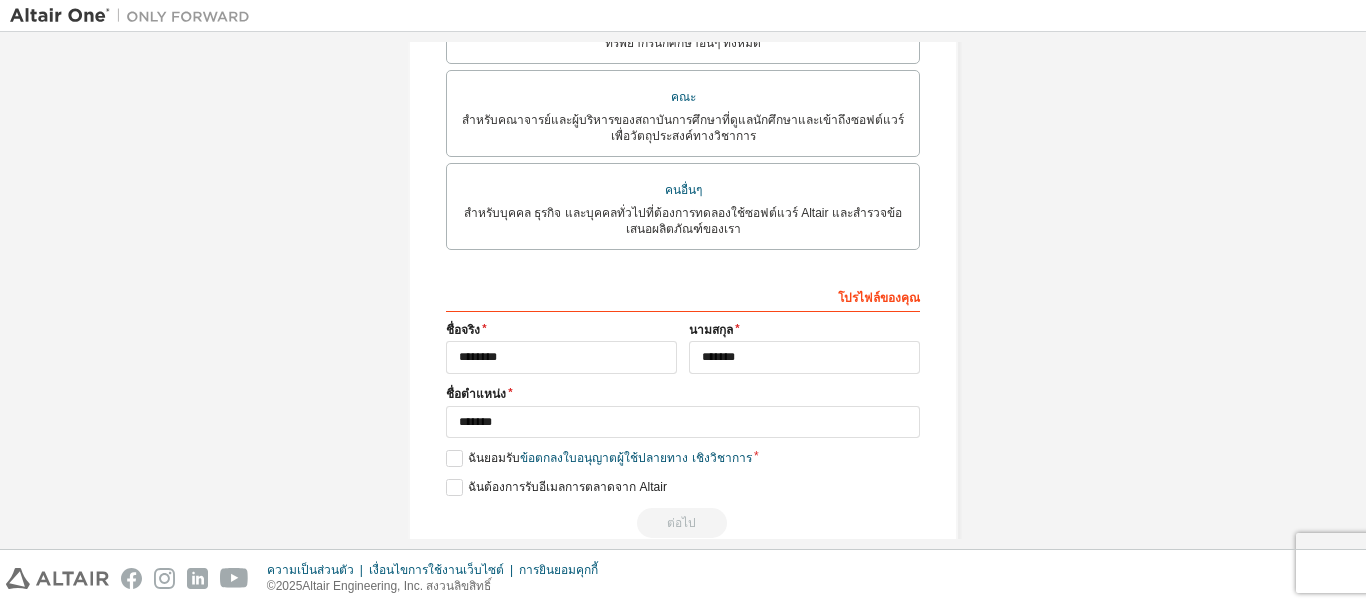 scroll, scrollTop: 667, scrollLeft: 0, axis: vertical 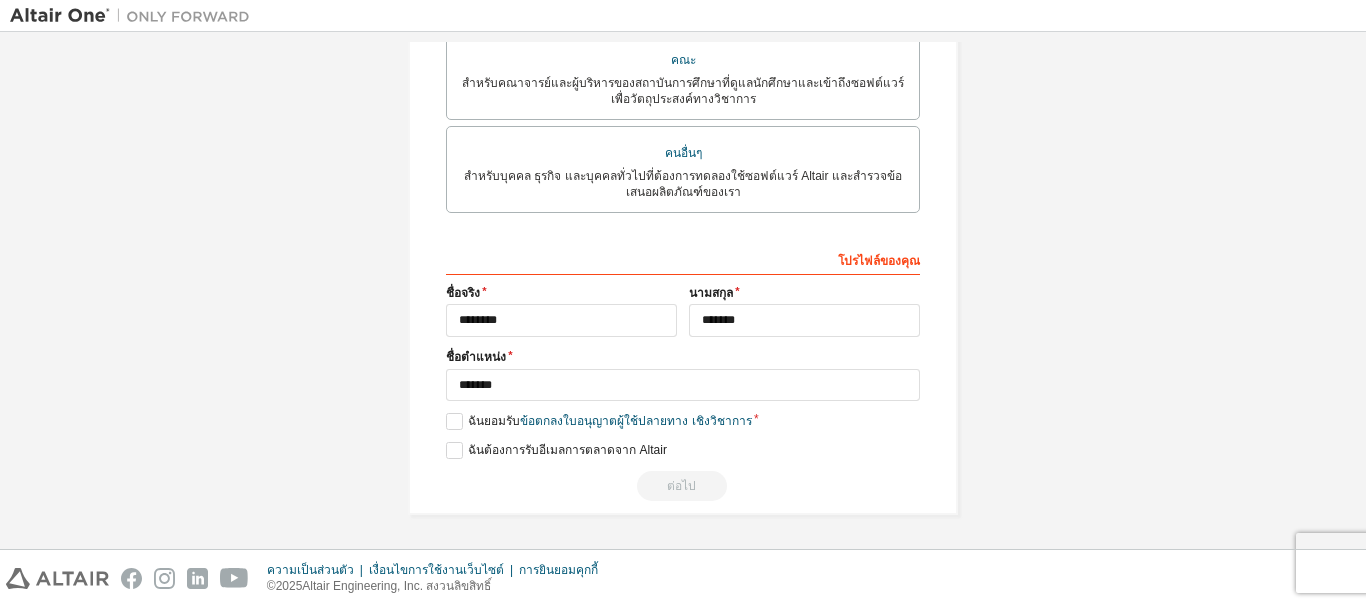 click on "ต่อไป" at bounding box center (683, 486) 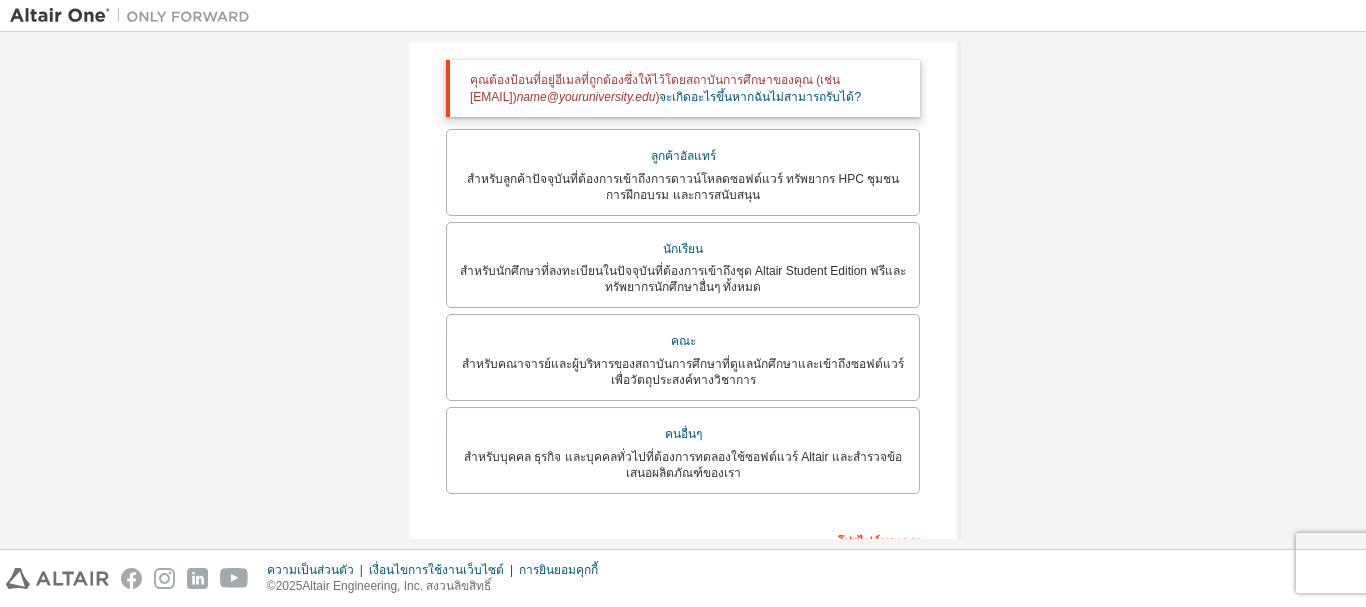 scroll, scrollTop: 367, scrollLeft: 0, axis: vertical 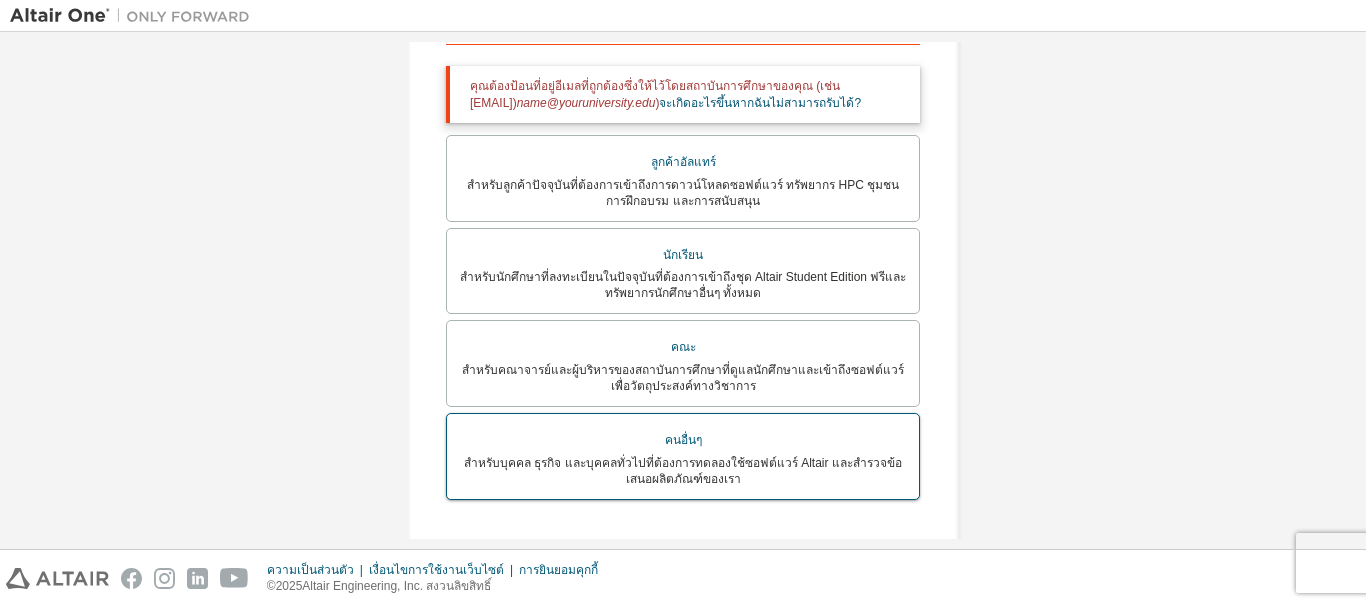 click on "คนอื่นๆ" at bounding box center (683, 440) 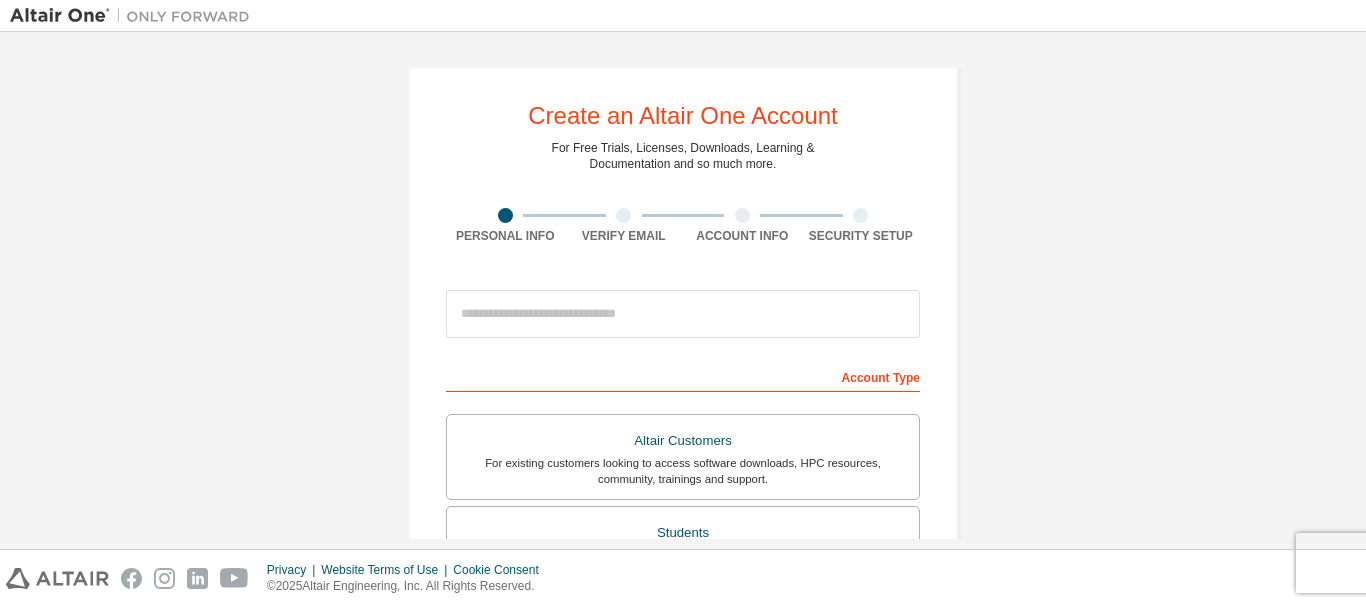 scroll, scrollTop: 0, scrollLeft: 0, axis: both 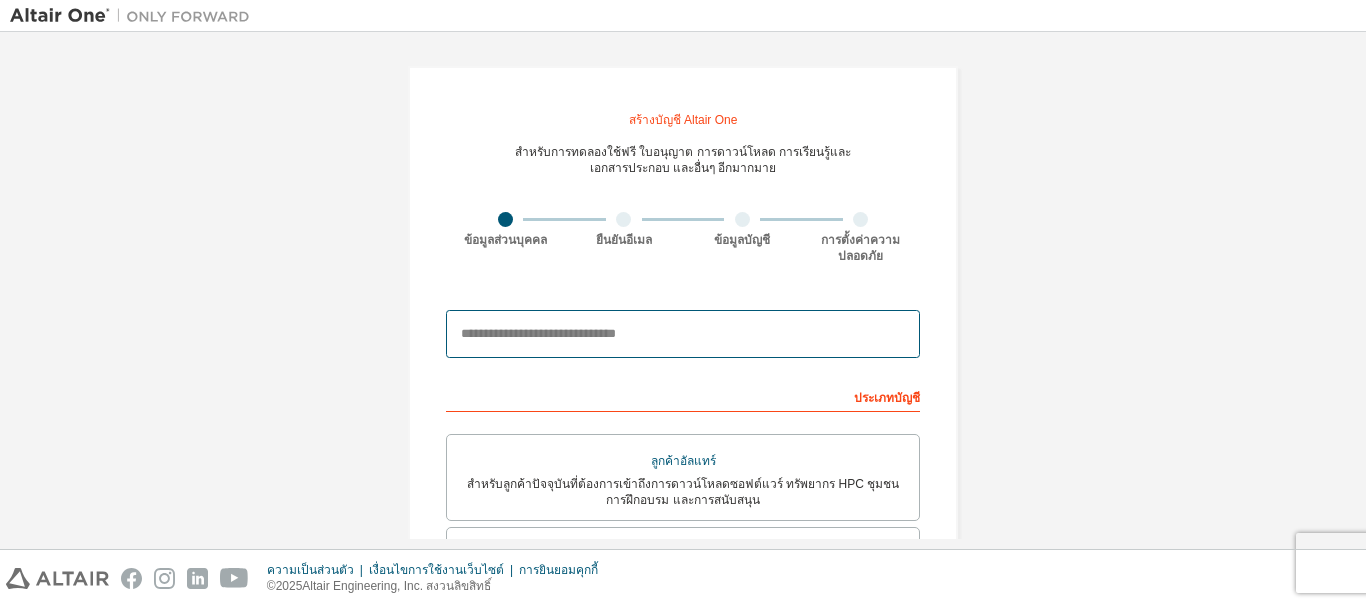 click at bounding box center (683, 334) 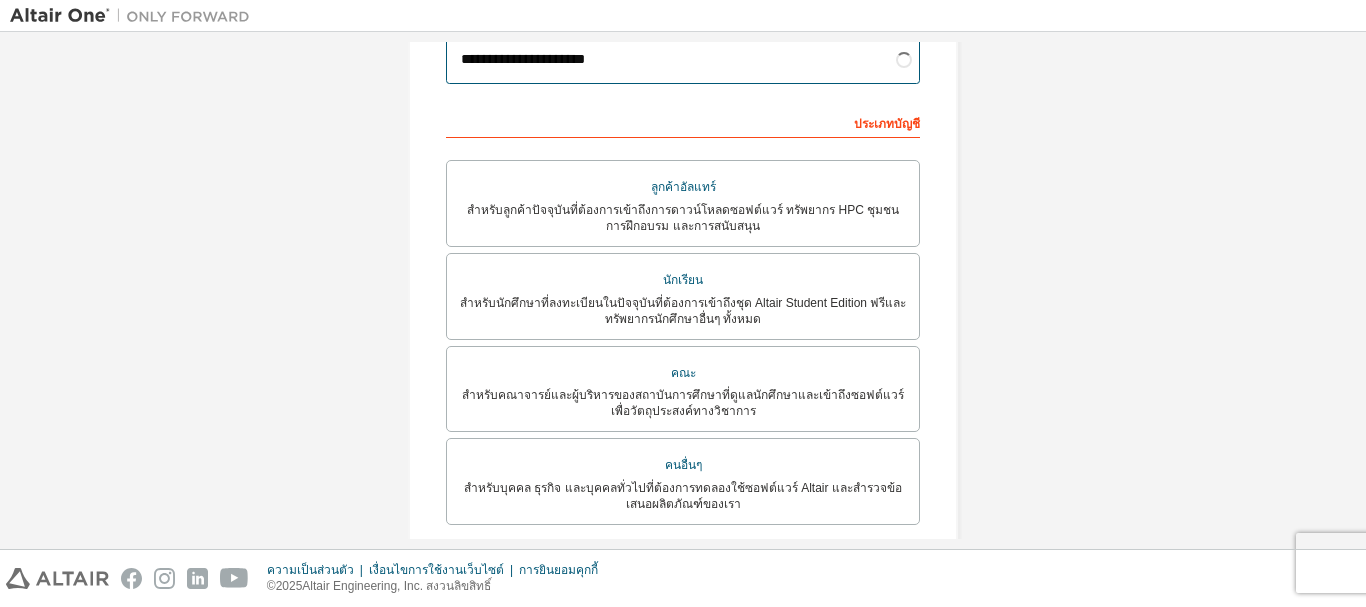scroll, scrollTop: 300, scrollLeft: 0, axis: vertical 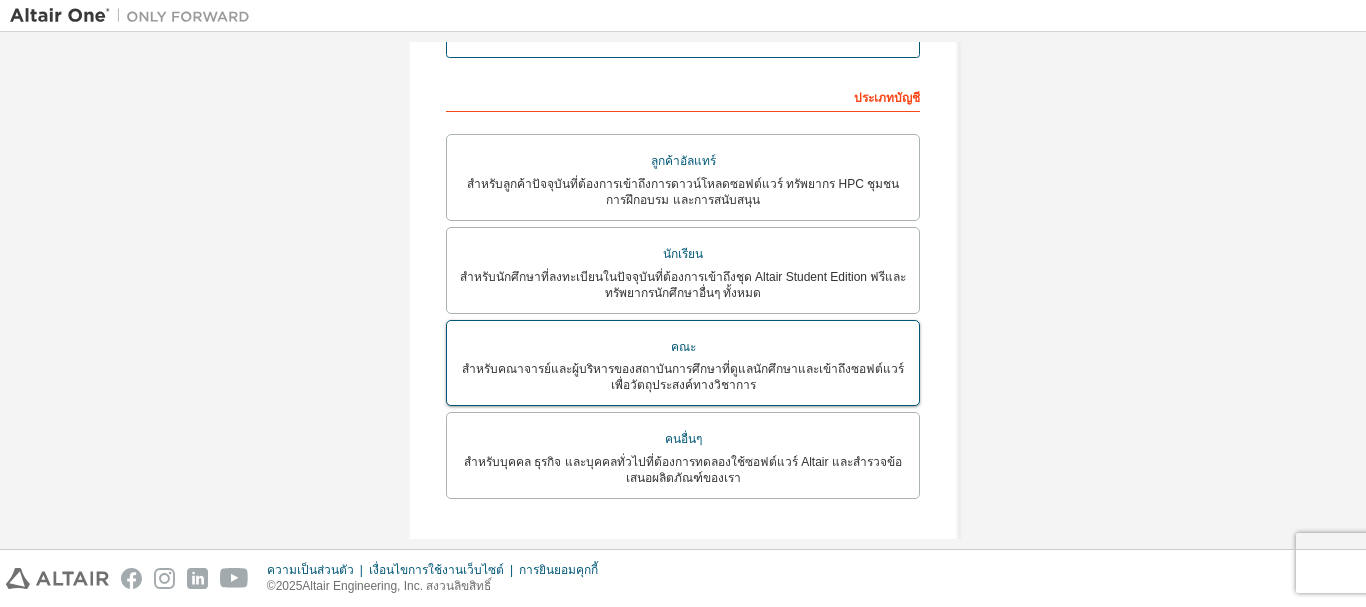 type on "**********" 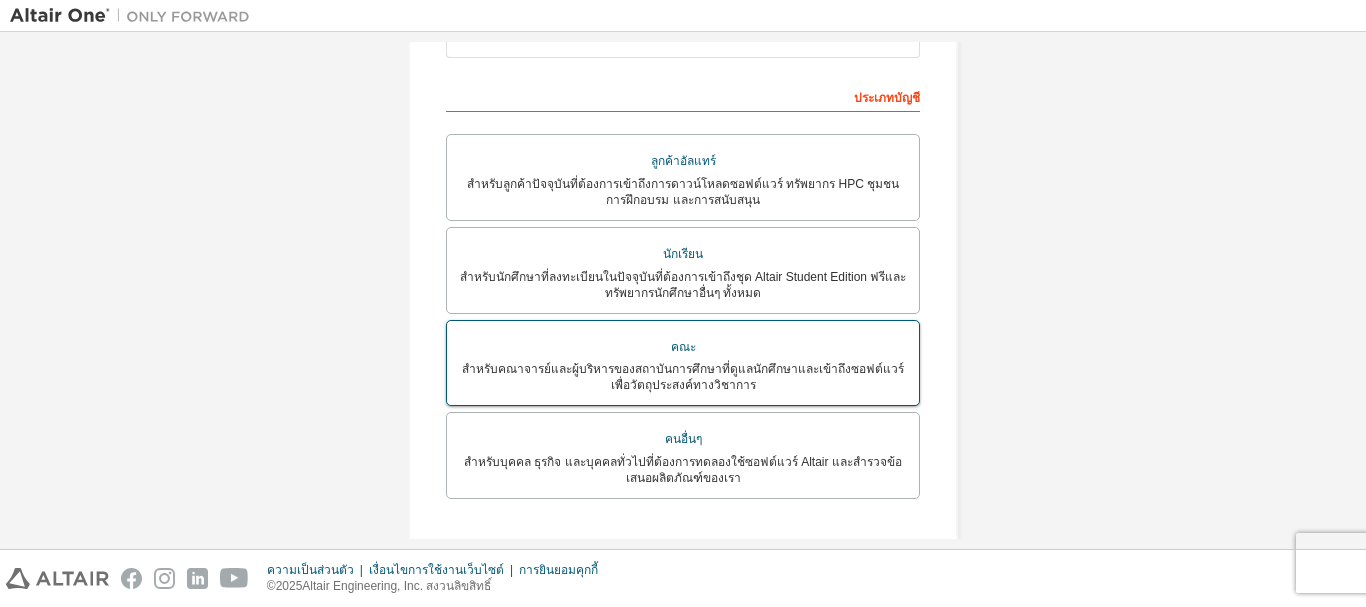 click on "สำหรับคณาจารย์และผู้บริหารของสถาบันการศึกษาที่ดูแลนักศึกษาและเข้าถึงซอฟต์แวร์เพื่อวัตถุประสงค์ทางวิชาการ" at bounding box center [683, 377] 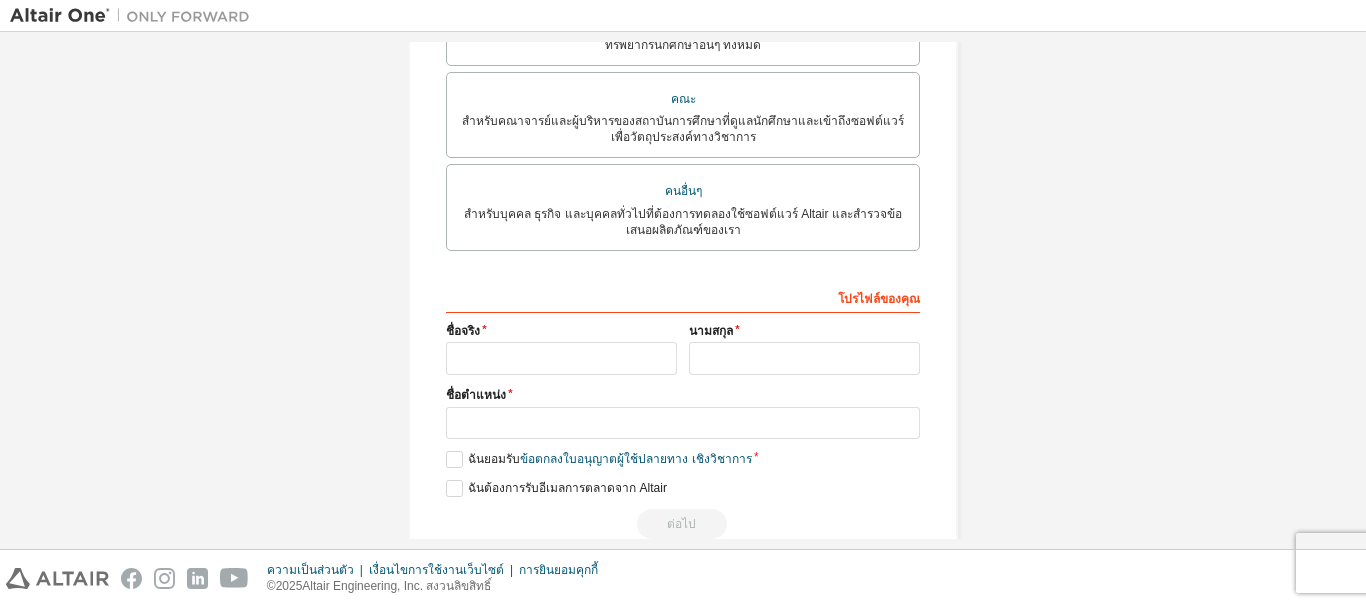 scroll, scrollTop: 597, scrollLeft: 0, axis: vertical 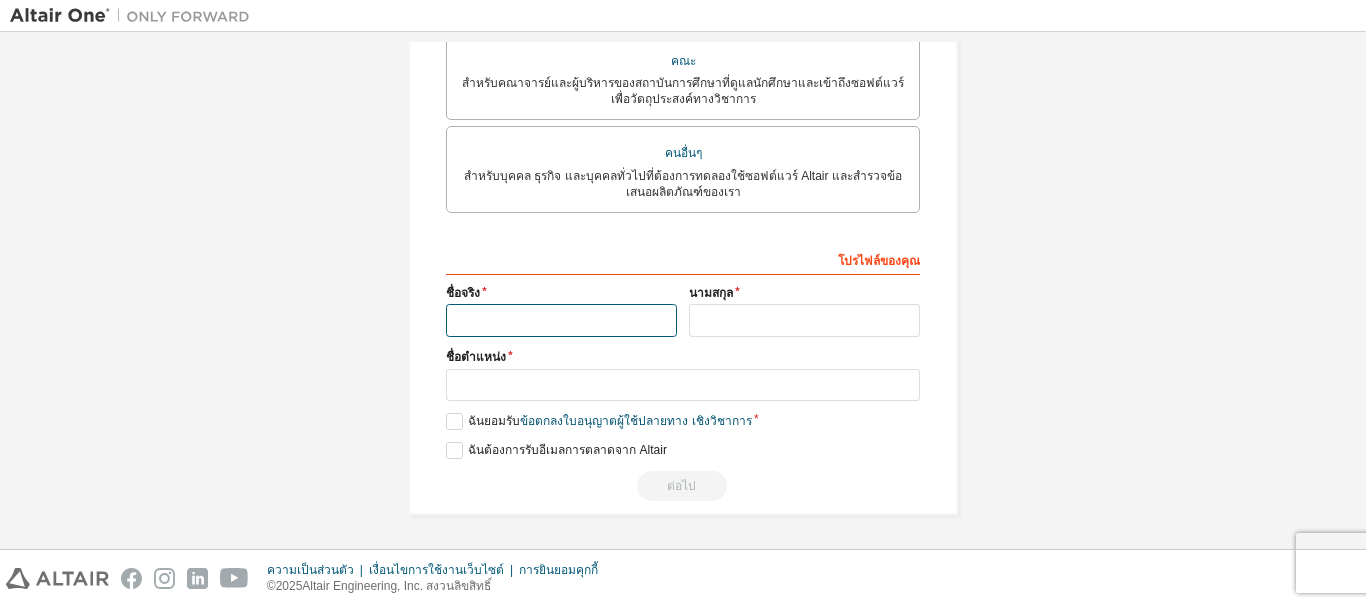 click at bounding box center (561, 320) 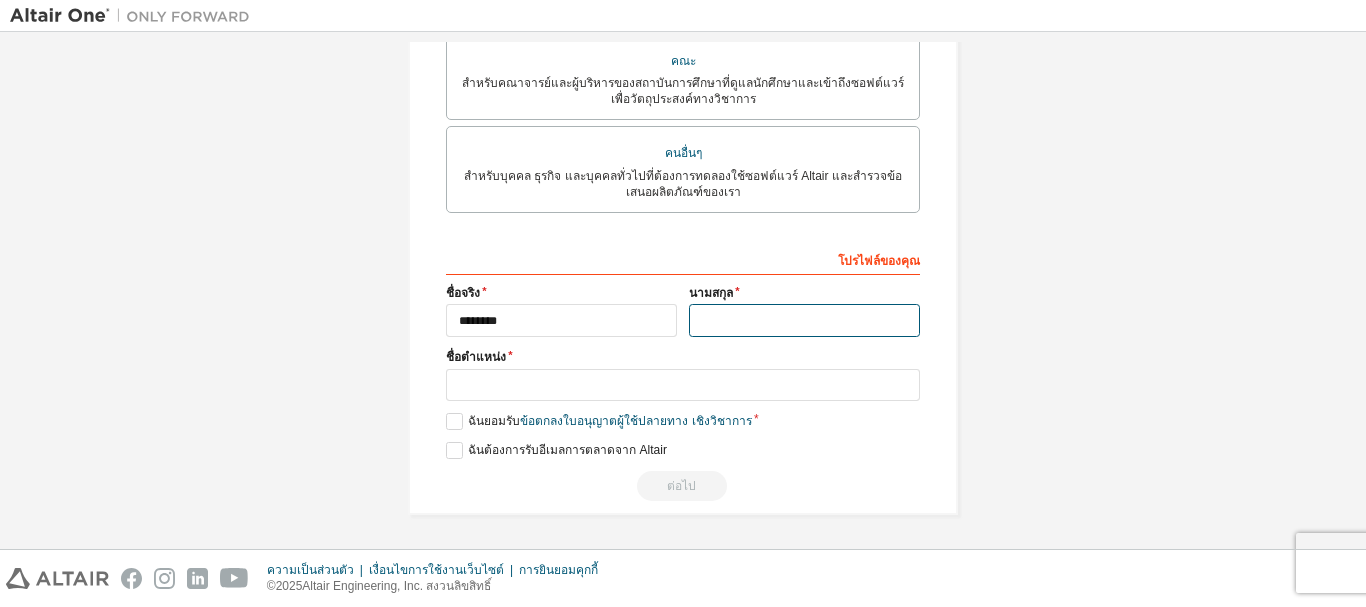 click at bounding box center [804, 320] 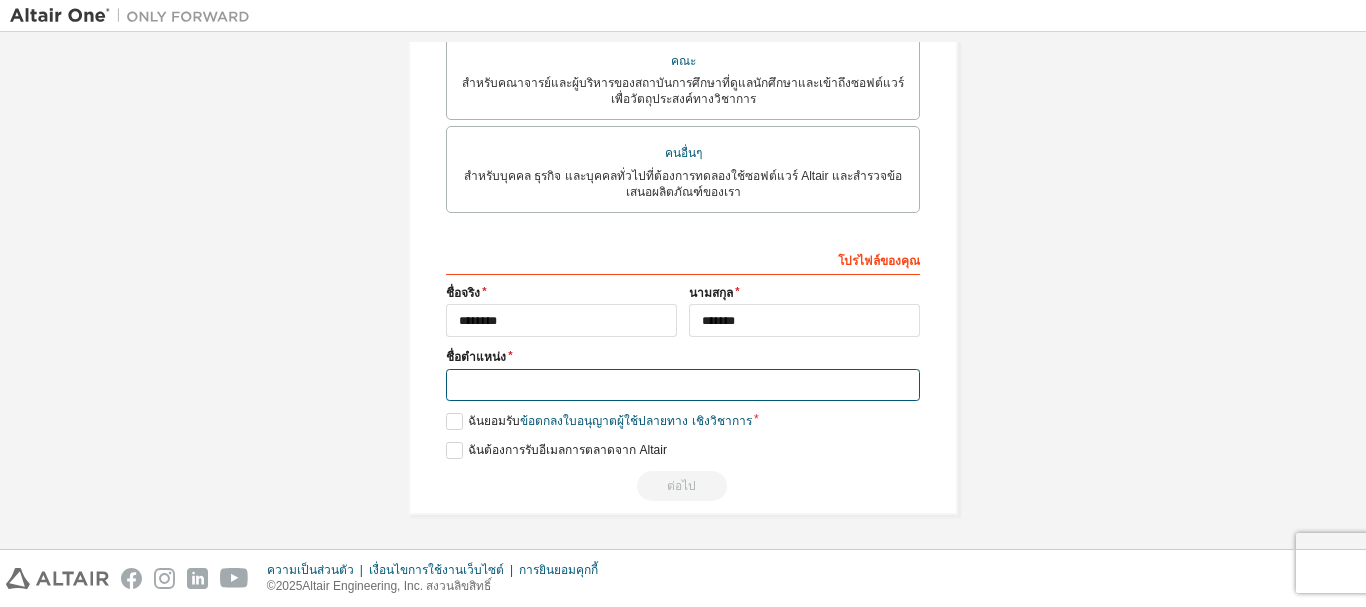 click at bounding box center (683, 385) 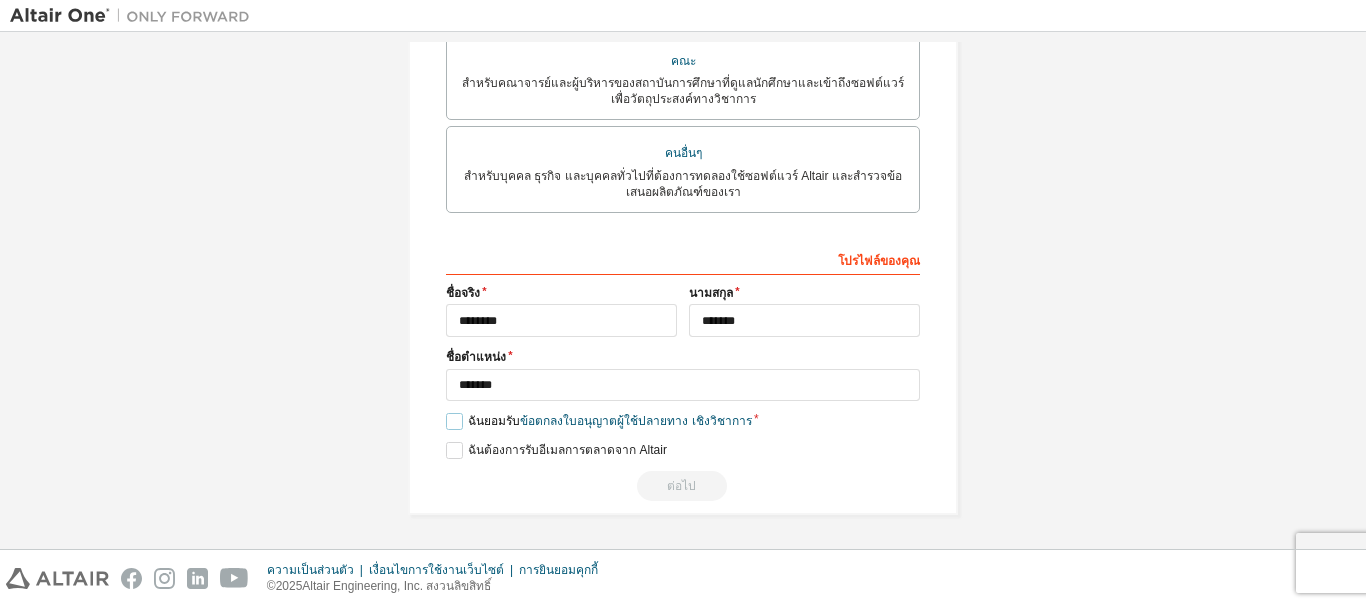click on "ฉันยอมรับ ข้อตกลงใบอนุญาตผู้ใช้ปลายทาง   เชิงวิชาการ" at bounding box center [599, 421] 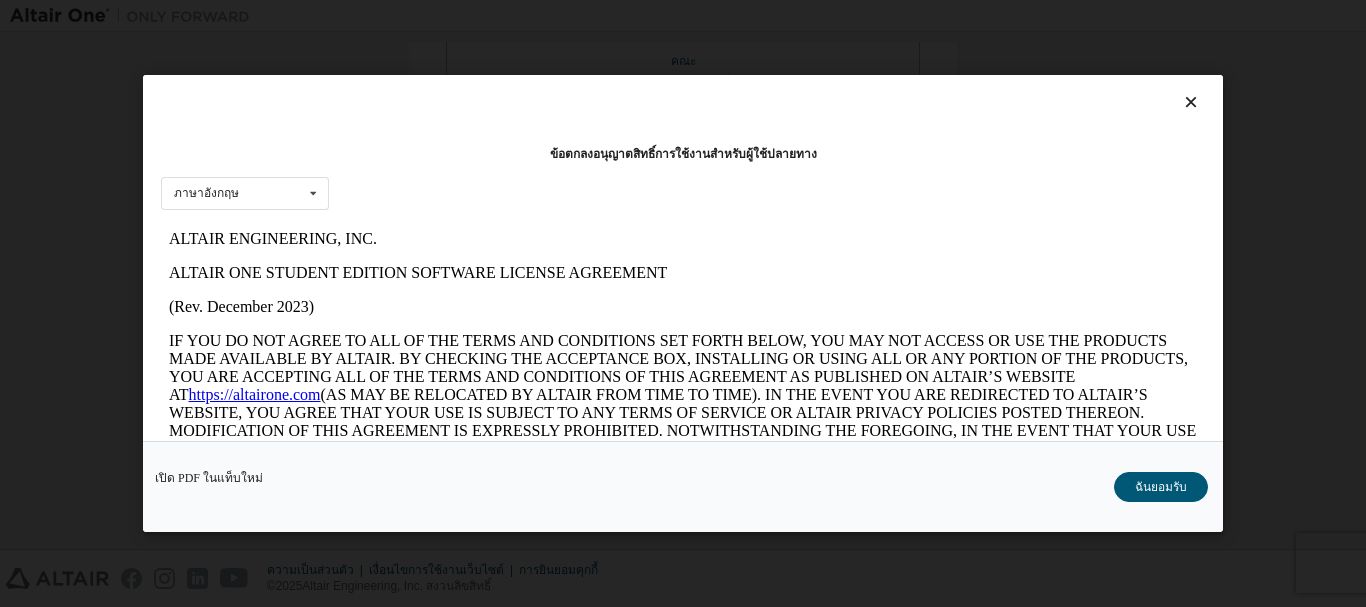 scroll, scrollTop: 0, scrollLeft: 0, axis: both 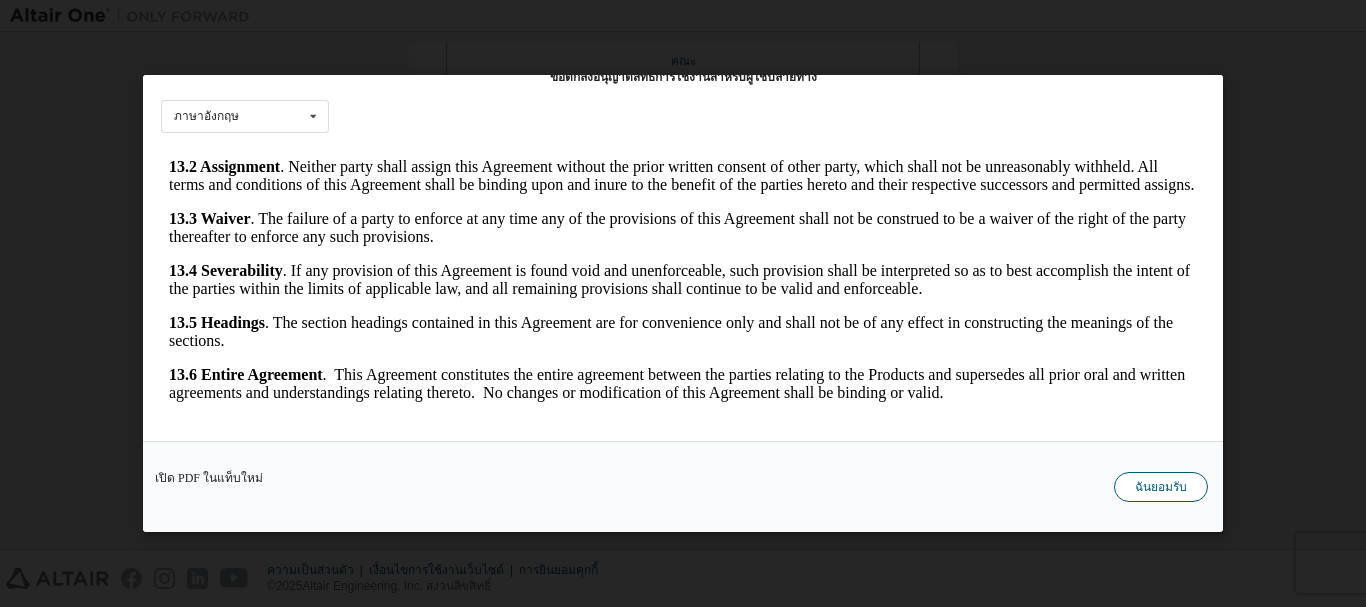 click on "ฉันยอมรับ" at bounding box center [1161, 487] 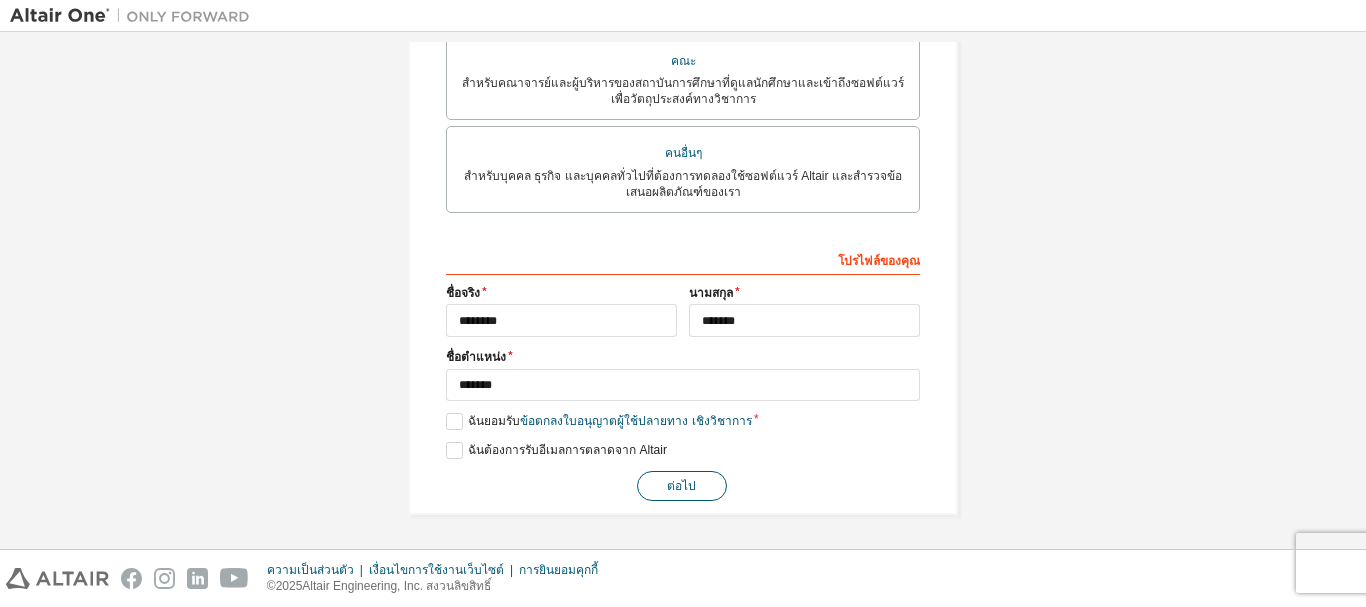 click on "ต่อไป" at bounding box center (681, 486) 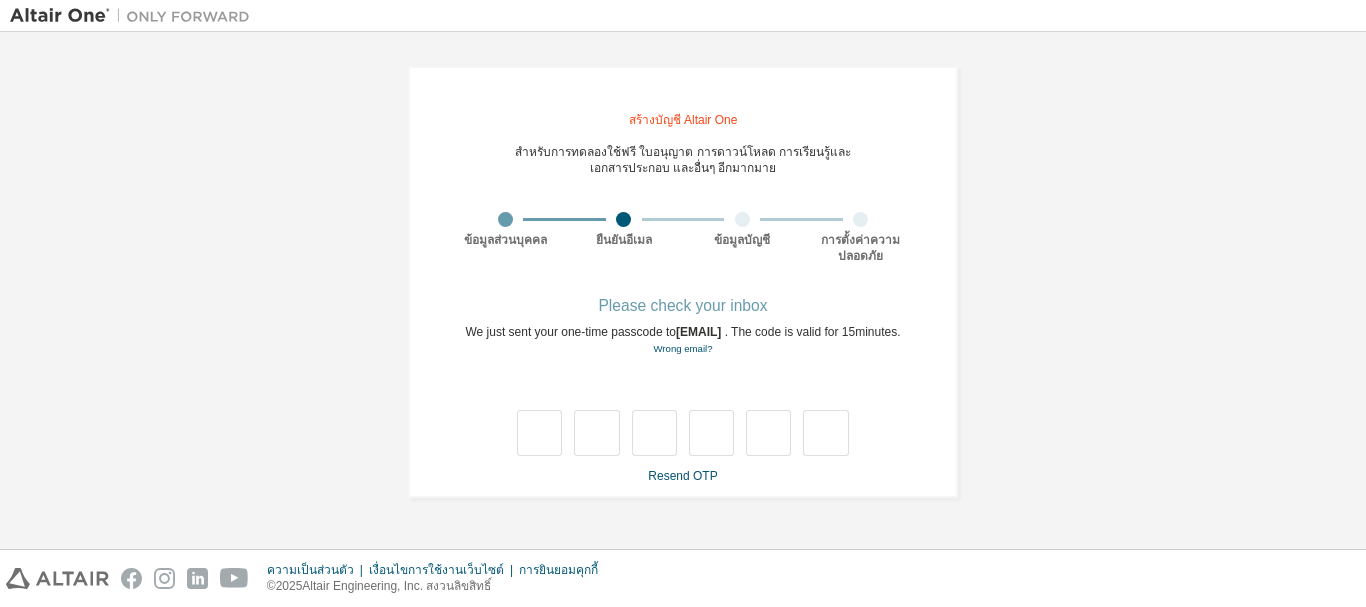 scroll, scrollTop: 0, scrollLeft: 0, axis: both 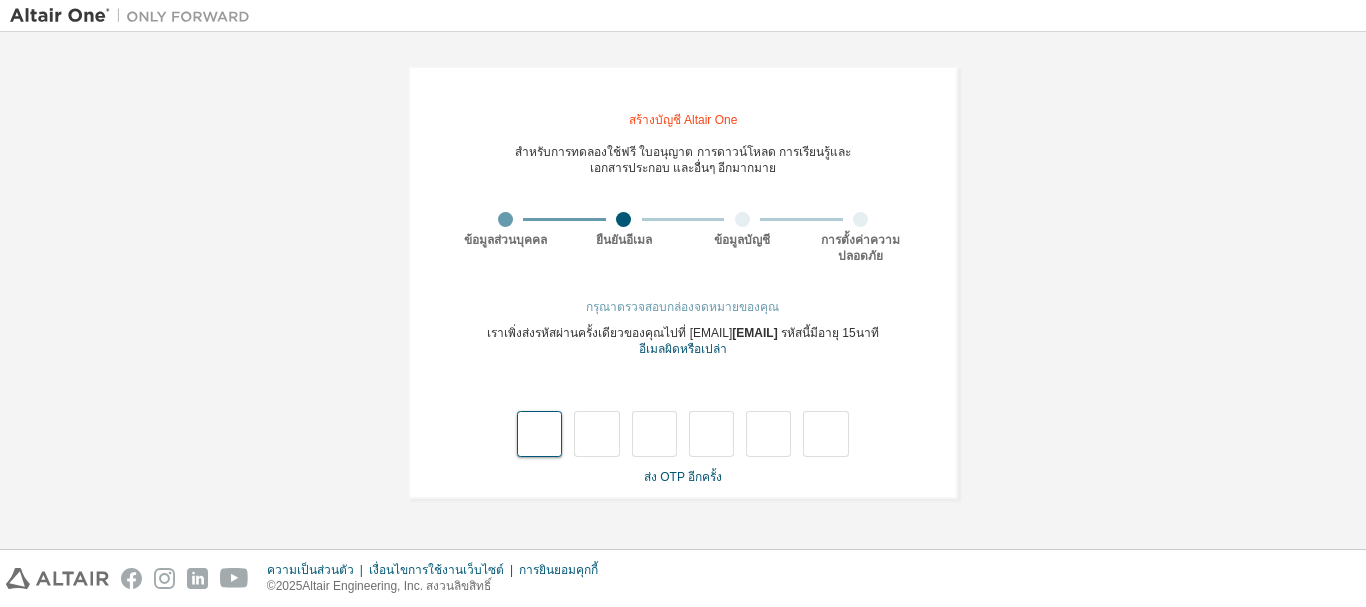 click at bounding box center [539, 434] 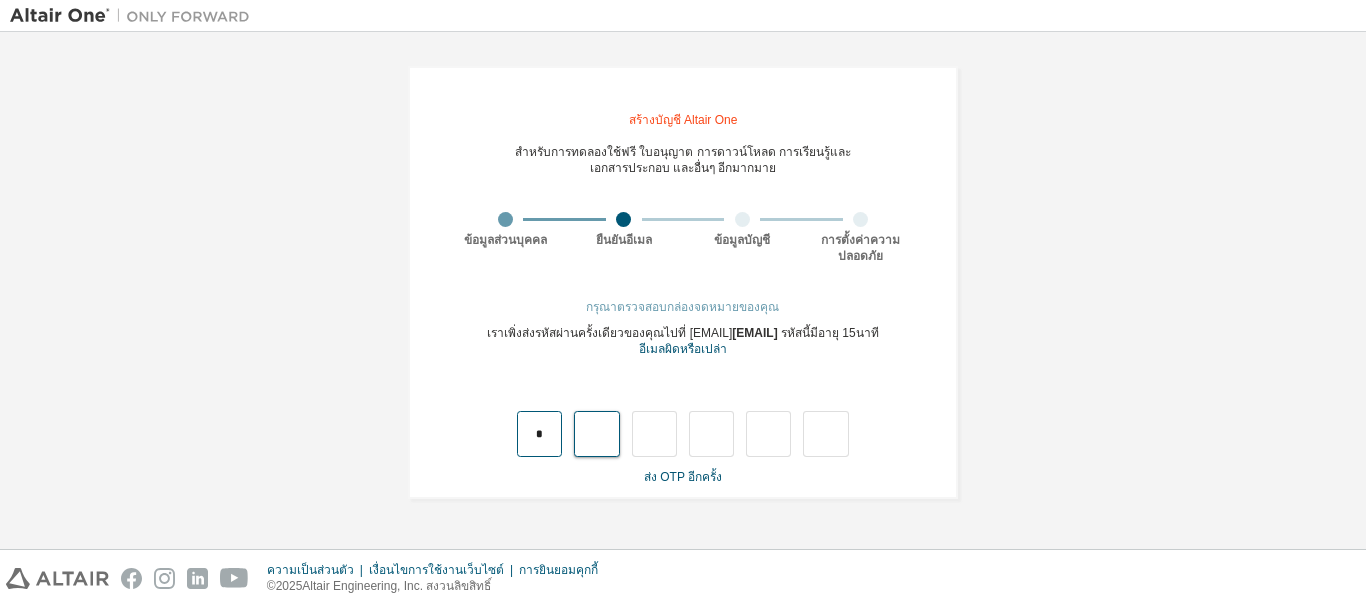 type on "*" 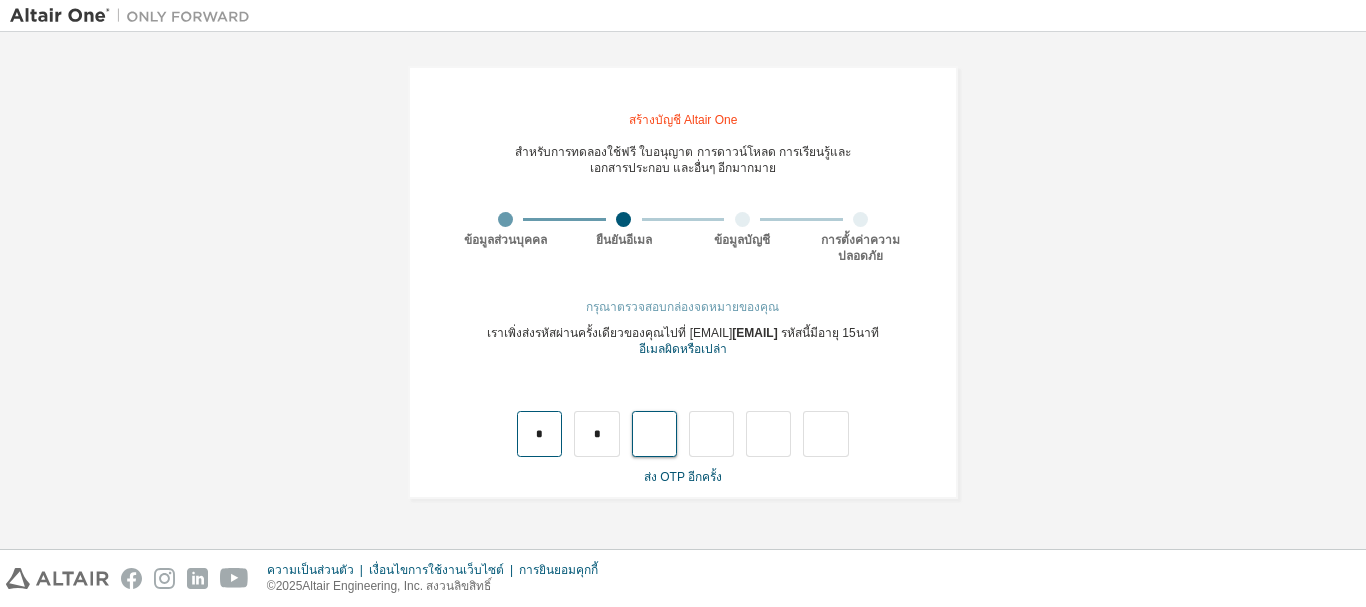 type on "*" 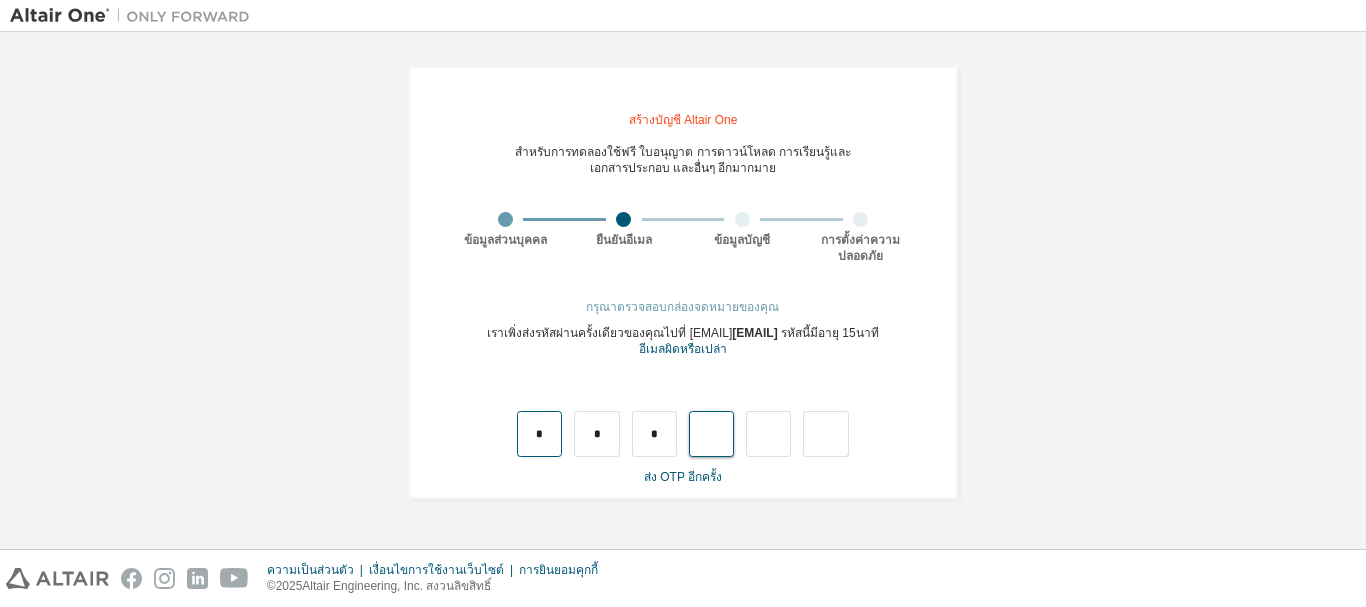 type on "*" 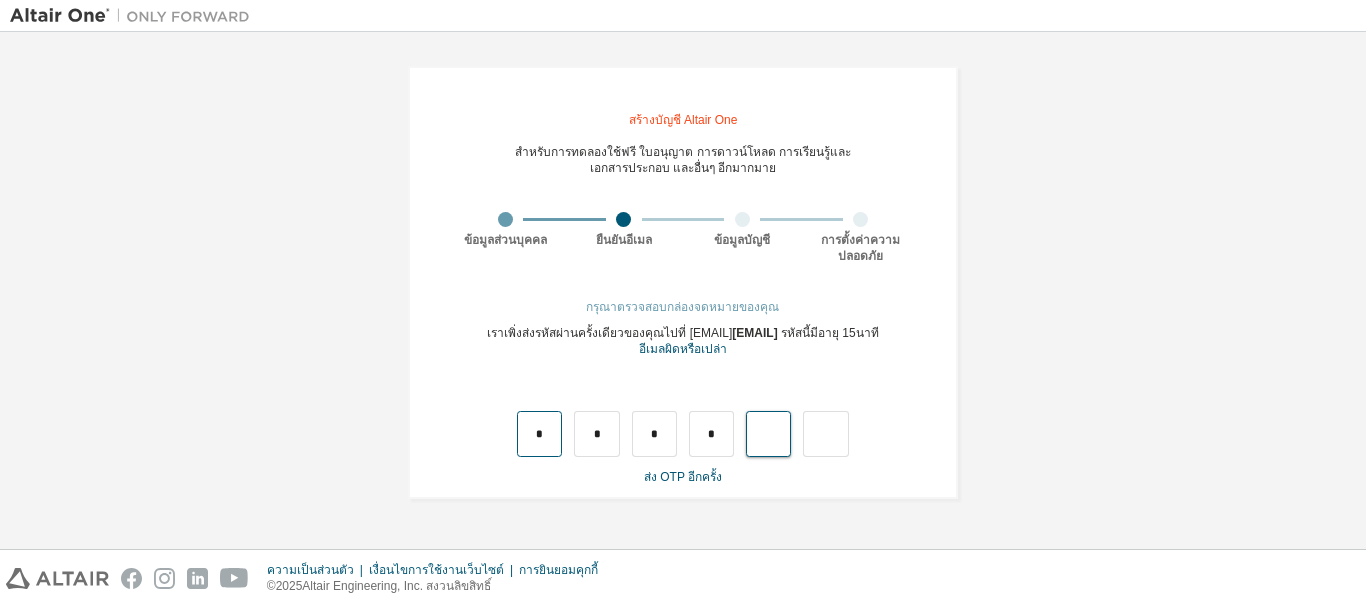 type on "*" 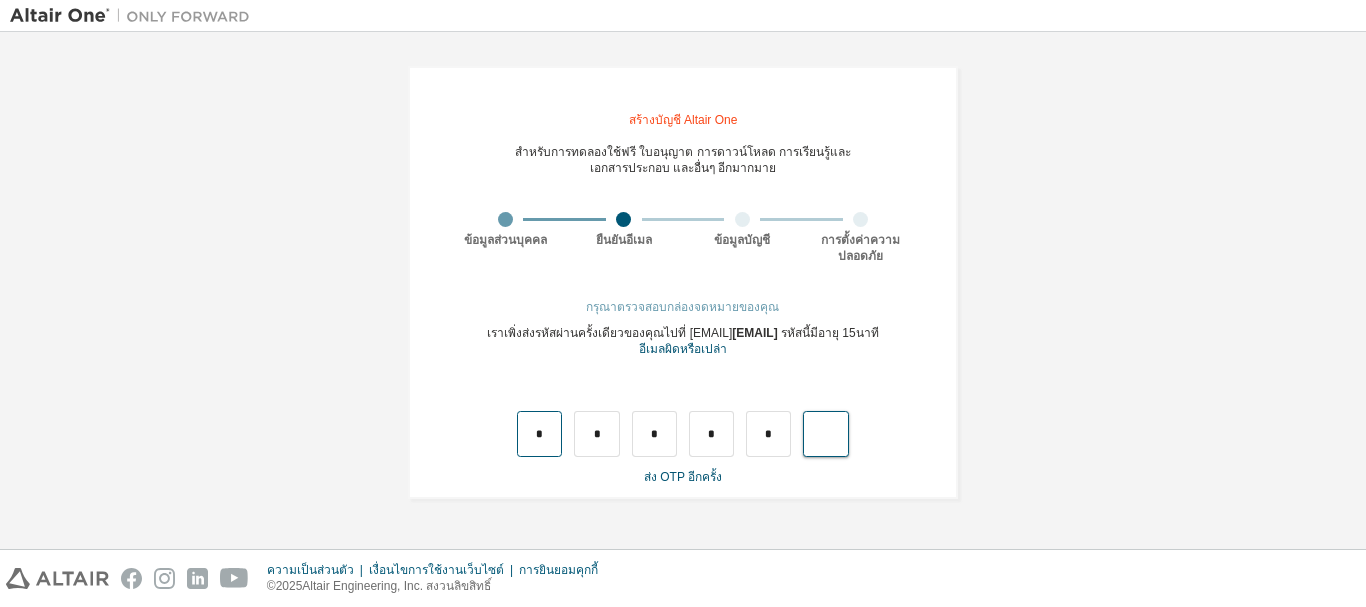 type on "*" 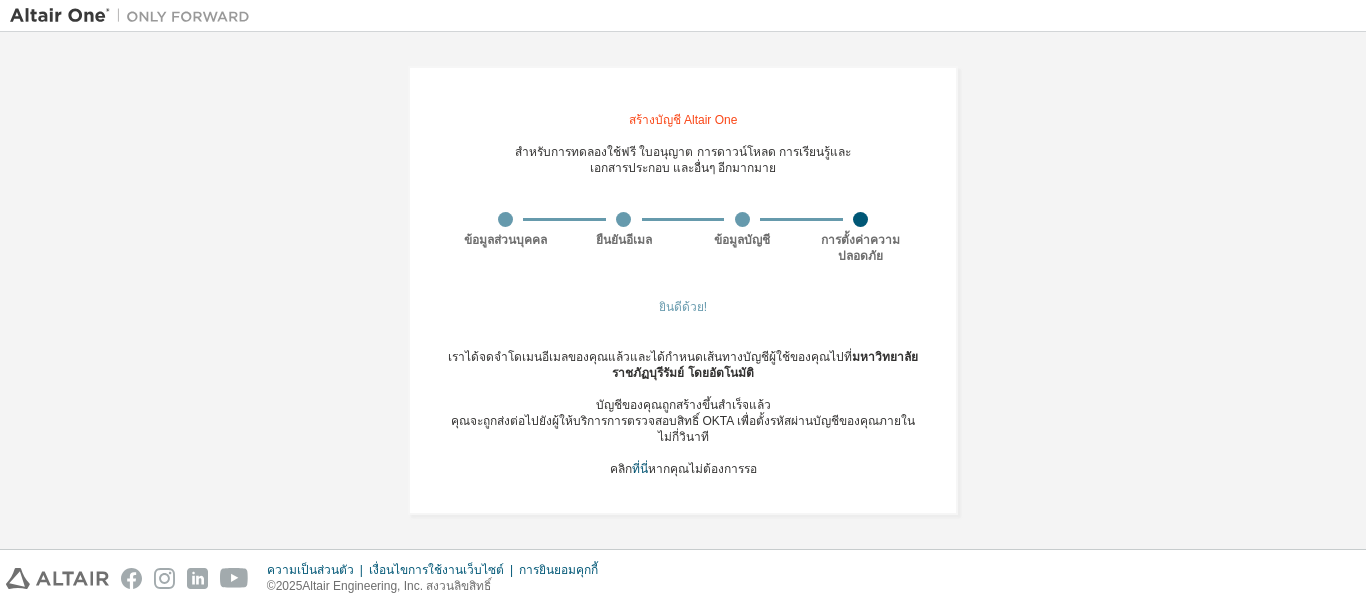 scroll, scrollTop: 1, scrollLeft: 0, axis: vertical 